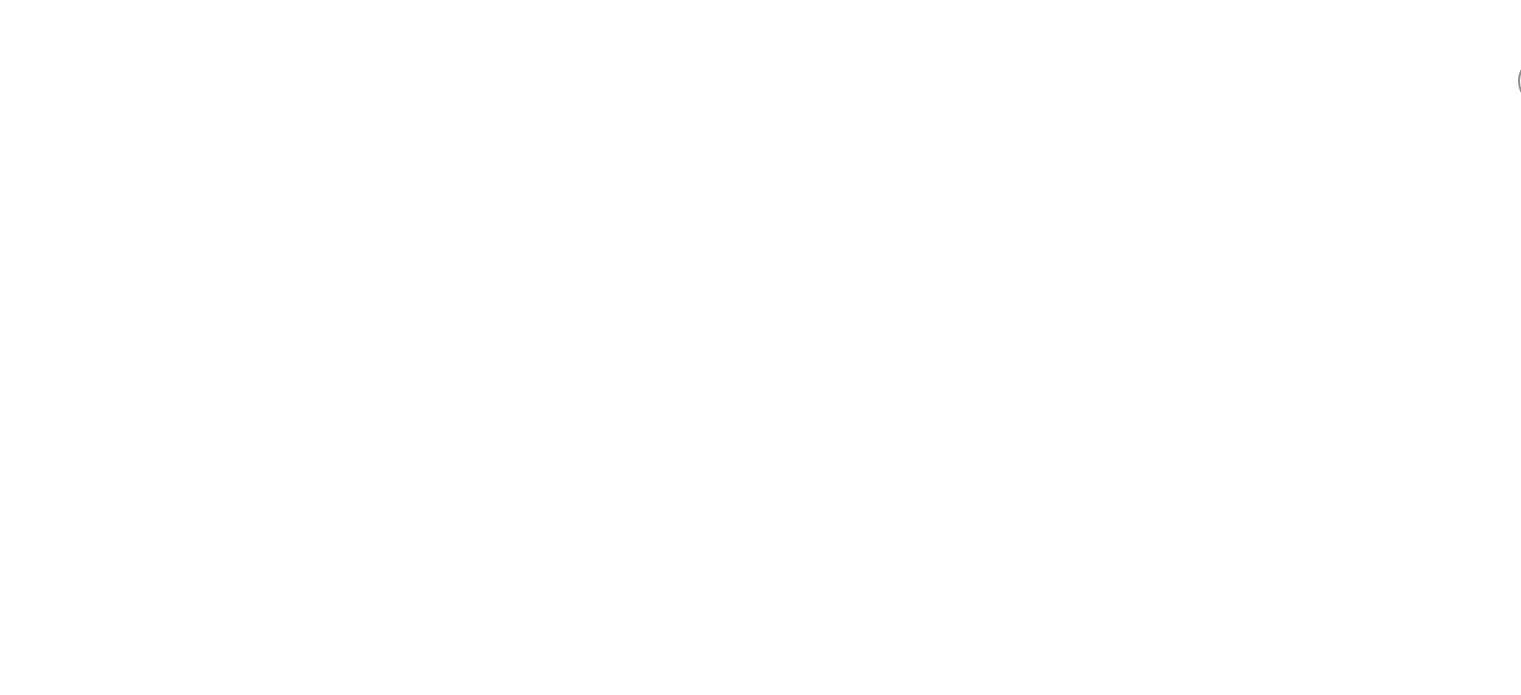 scroll, scrollTop: 0, scrollLeft: 0, axis: both 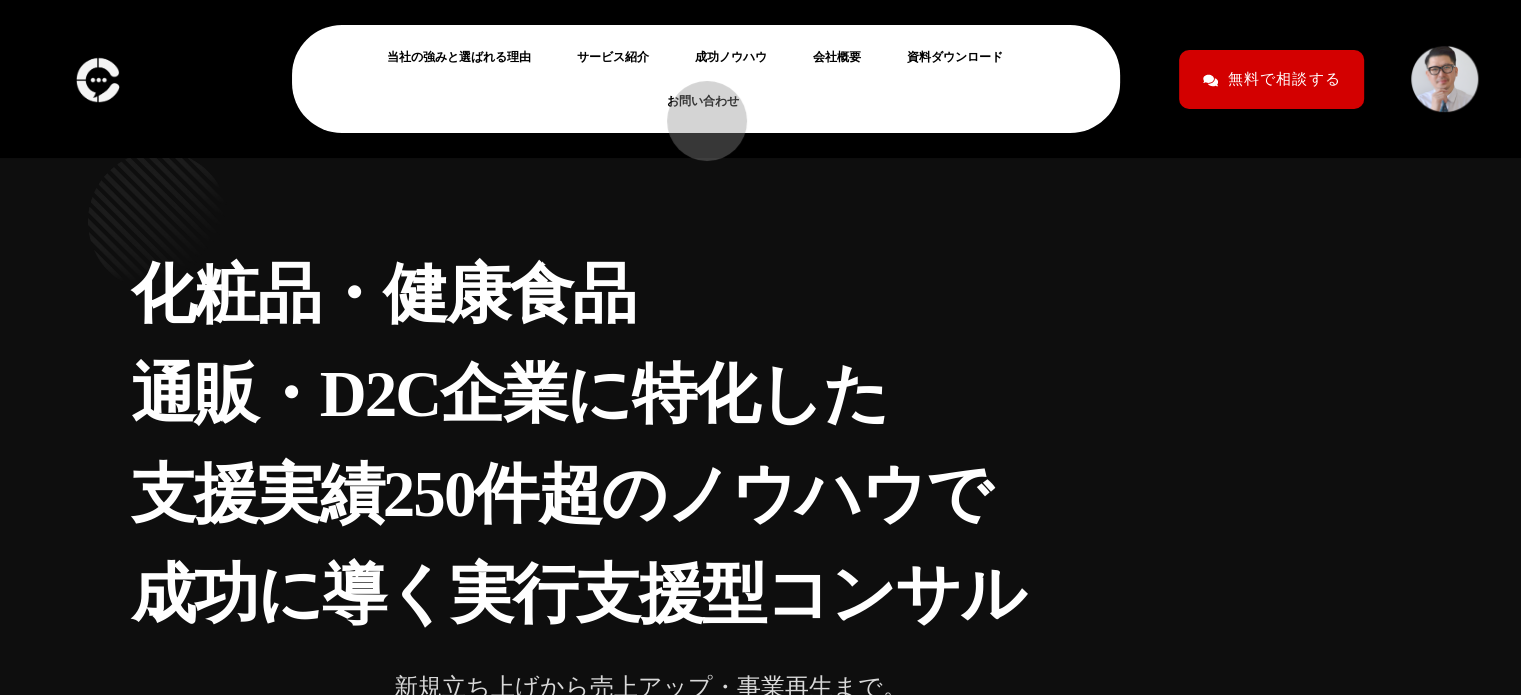 click on "お問い合わせ" at bounding box center [711, 101] 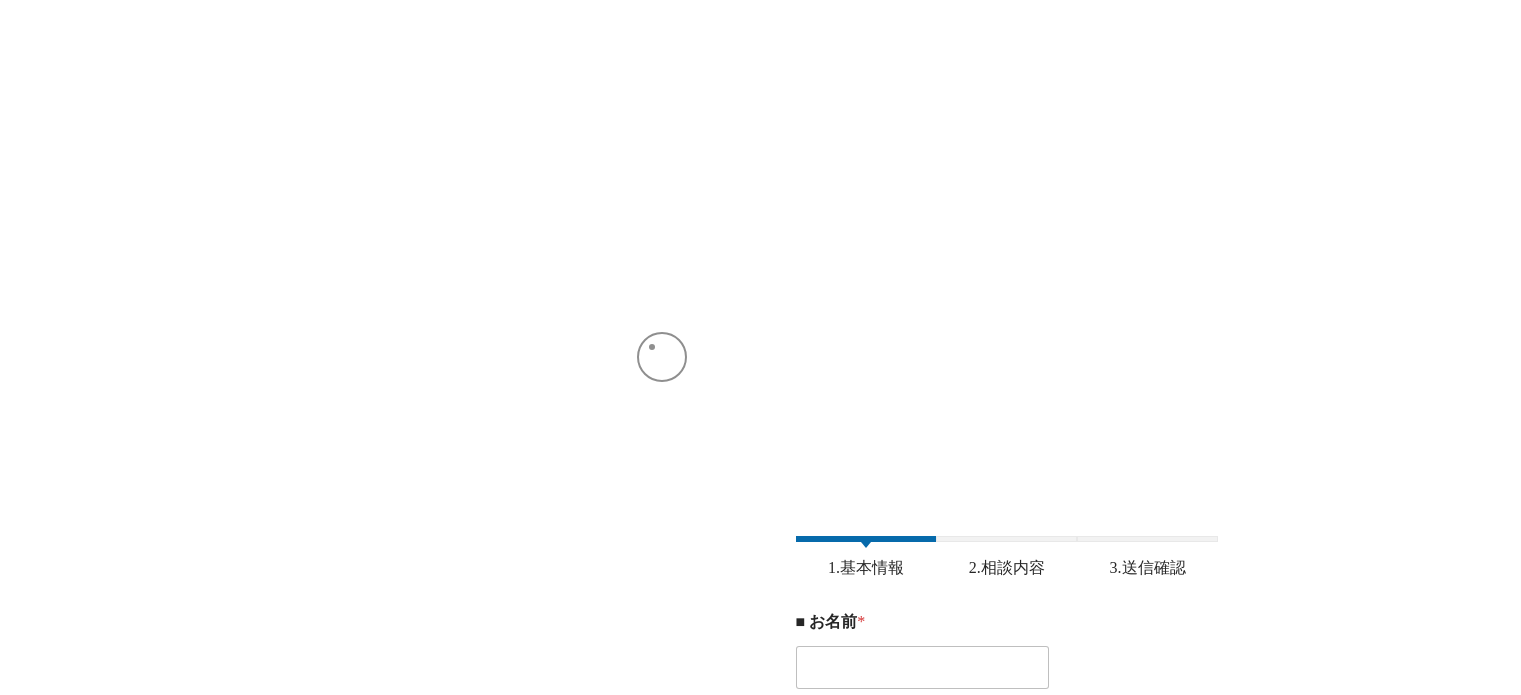 scroll, scrollTop: 16, scrollLeft: 0, axis: vertical 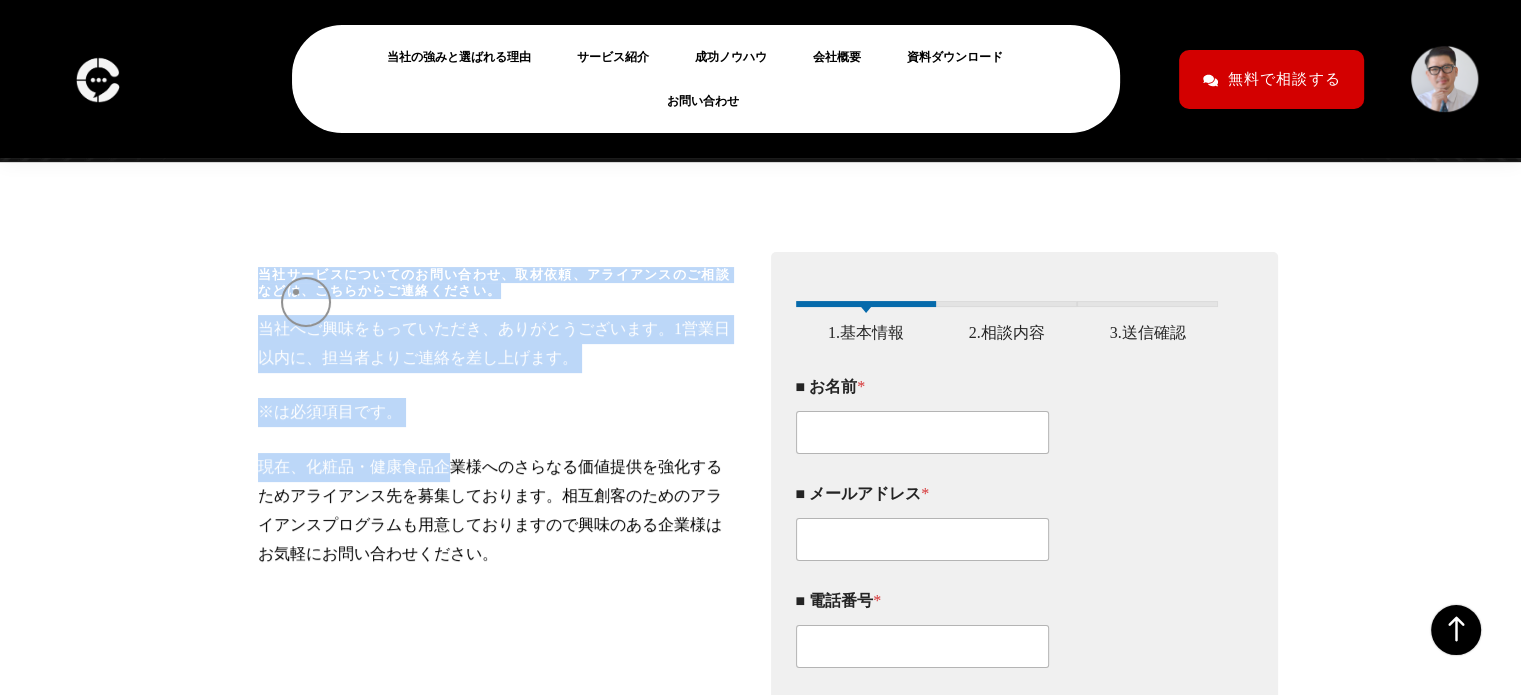 drag, startPoint x: 275, startPoint y: 268, endPoint x: 458, endPoint y: 464, distance: 268.15106 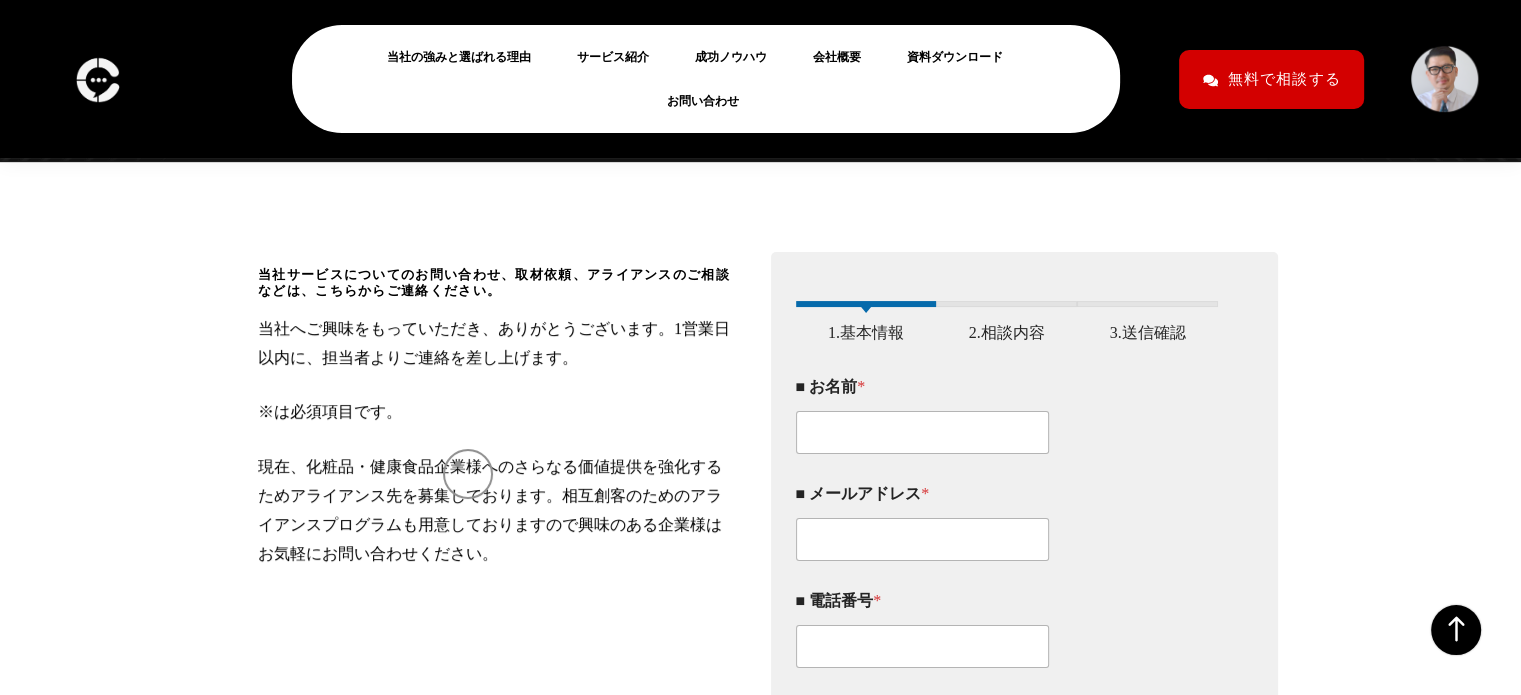 click on "現在、化粧品・健康食品企業様へのさらなる価値提供を強化するためアライアンス先を募集しております。相互創客のためのアライアンスプログラムも用意しておりますので興味のある企業様はお気軽にお問い合わせください。" at bounding box center (497, 344) 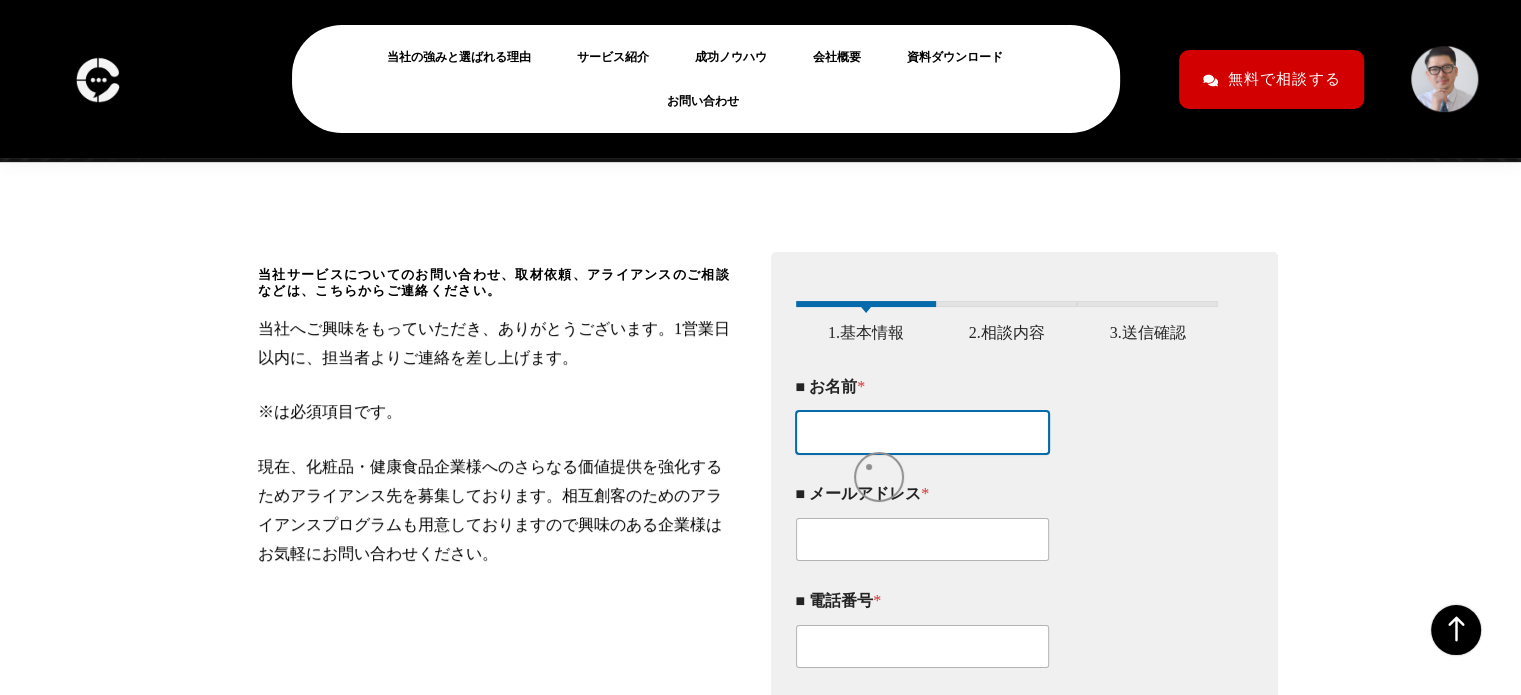click on "■ お名前  *" at bounding box center [923, 432] 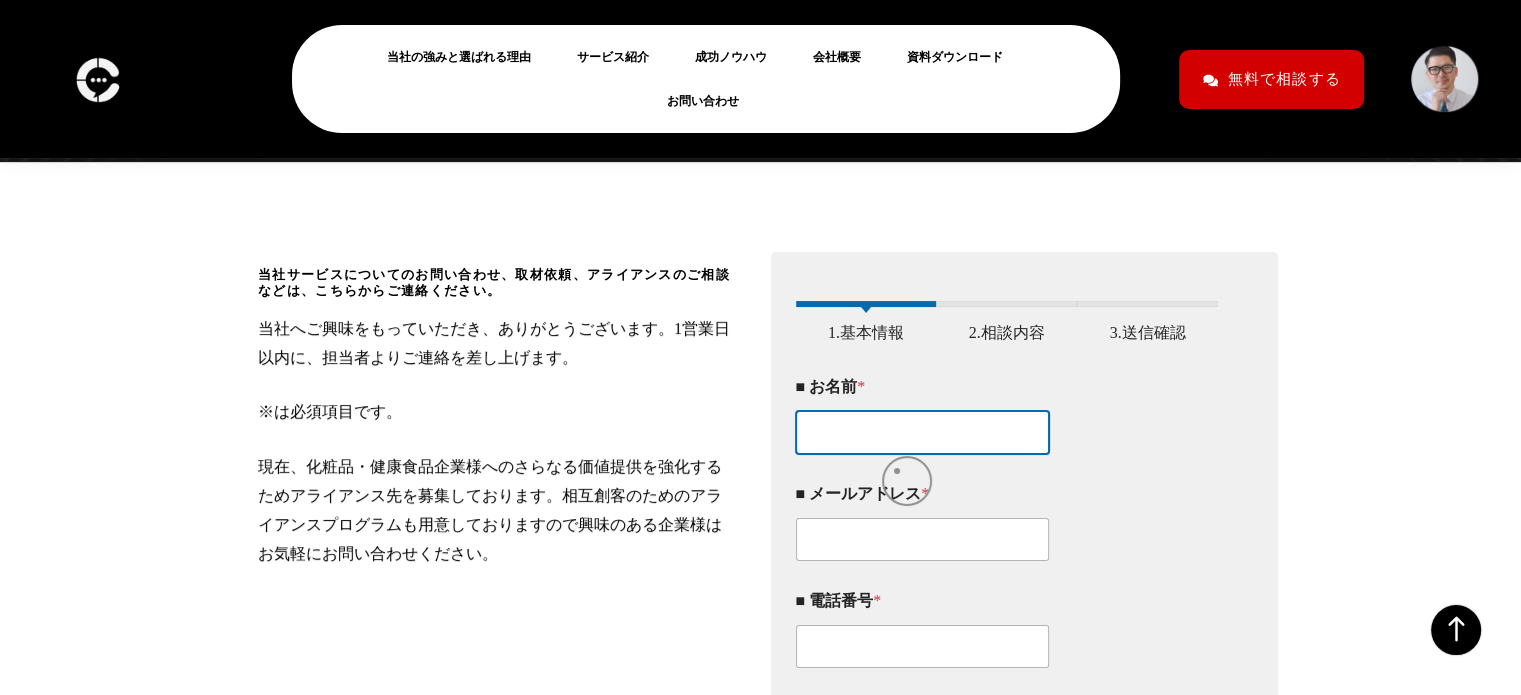type on "[LAST]　[FIRST]" 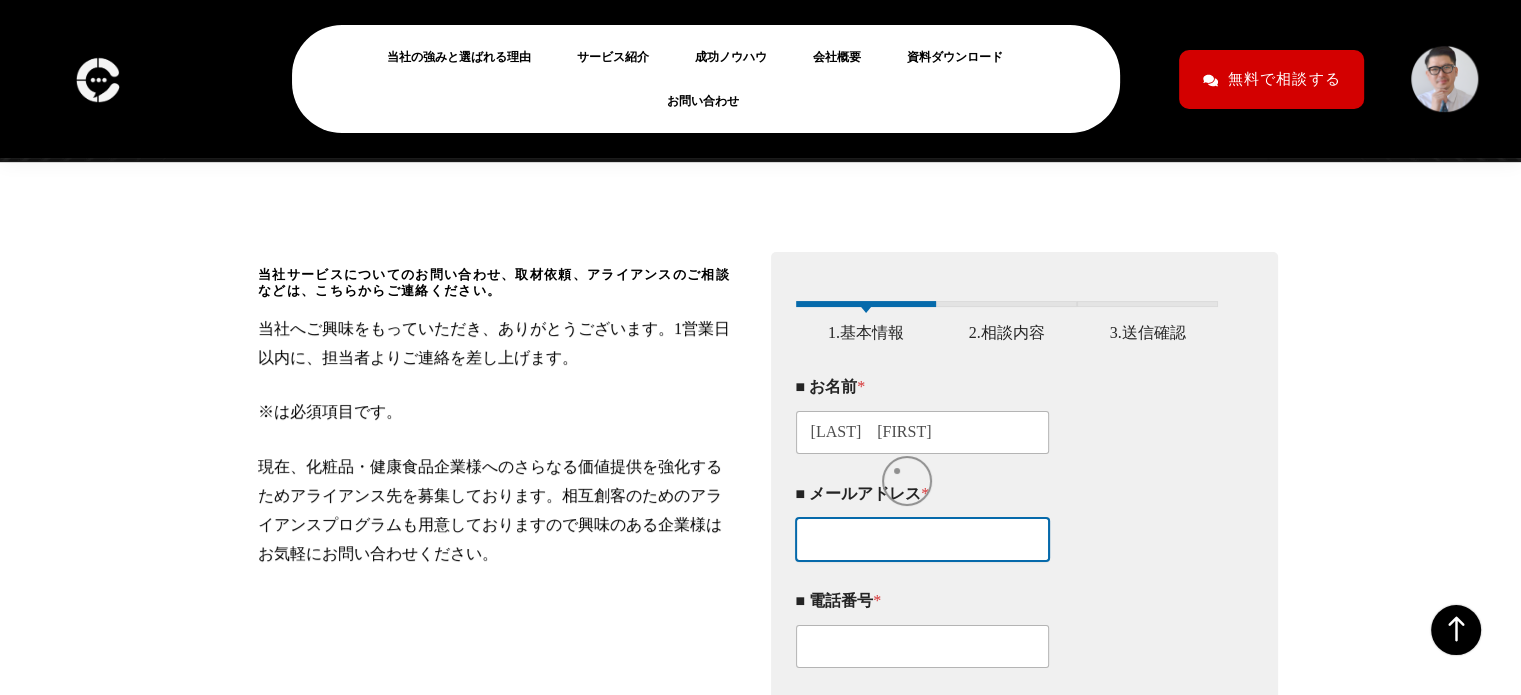 click on "■ メールアドレス  *" at bounding box center [923, 539] 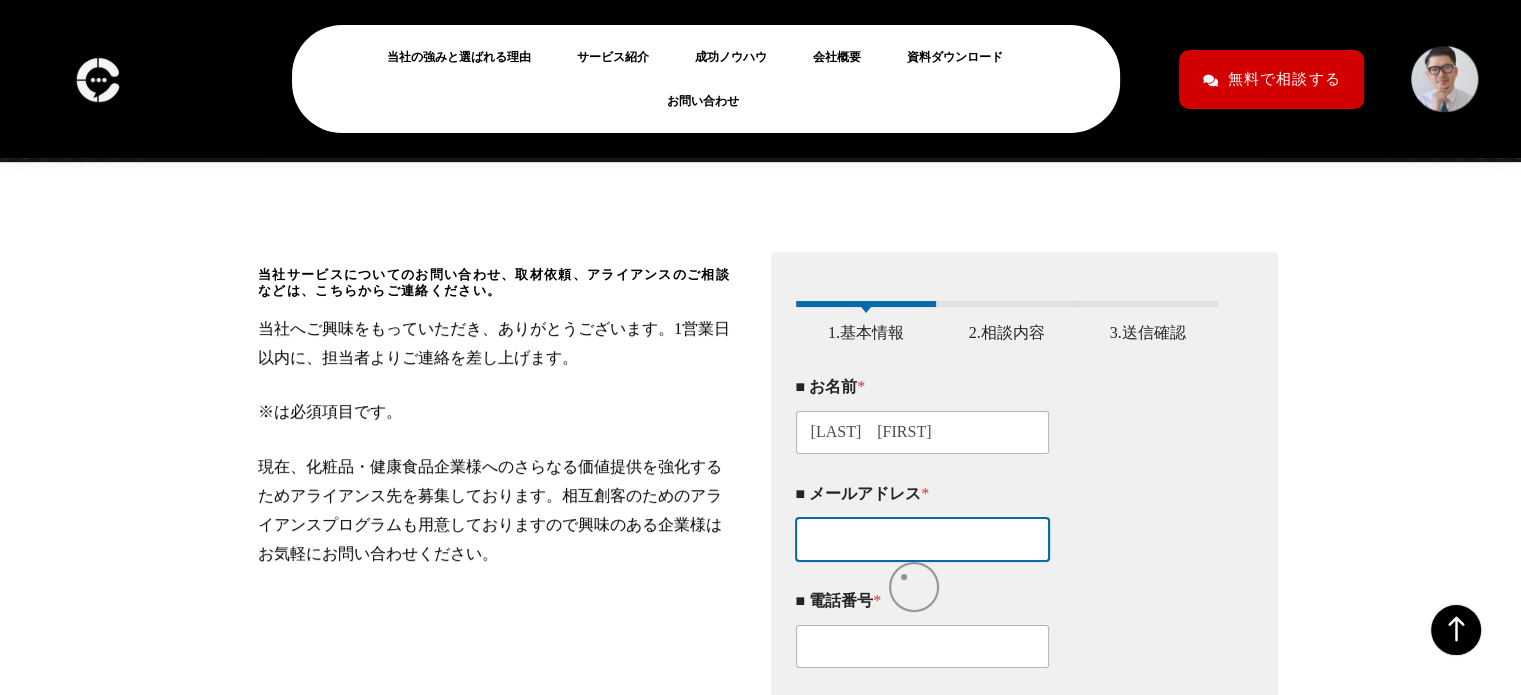 type on "[EMAIL]" 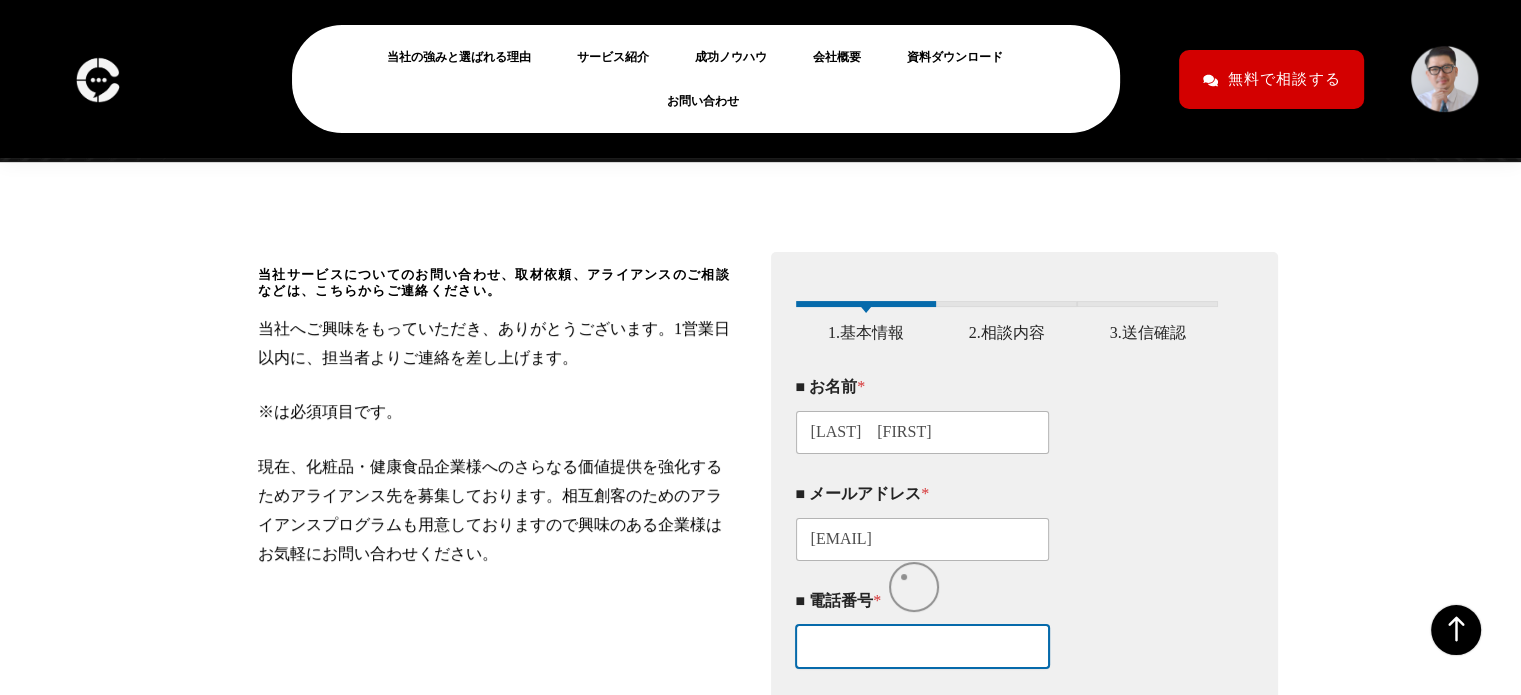 type on "[PHONE]" 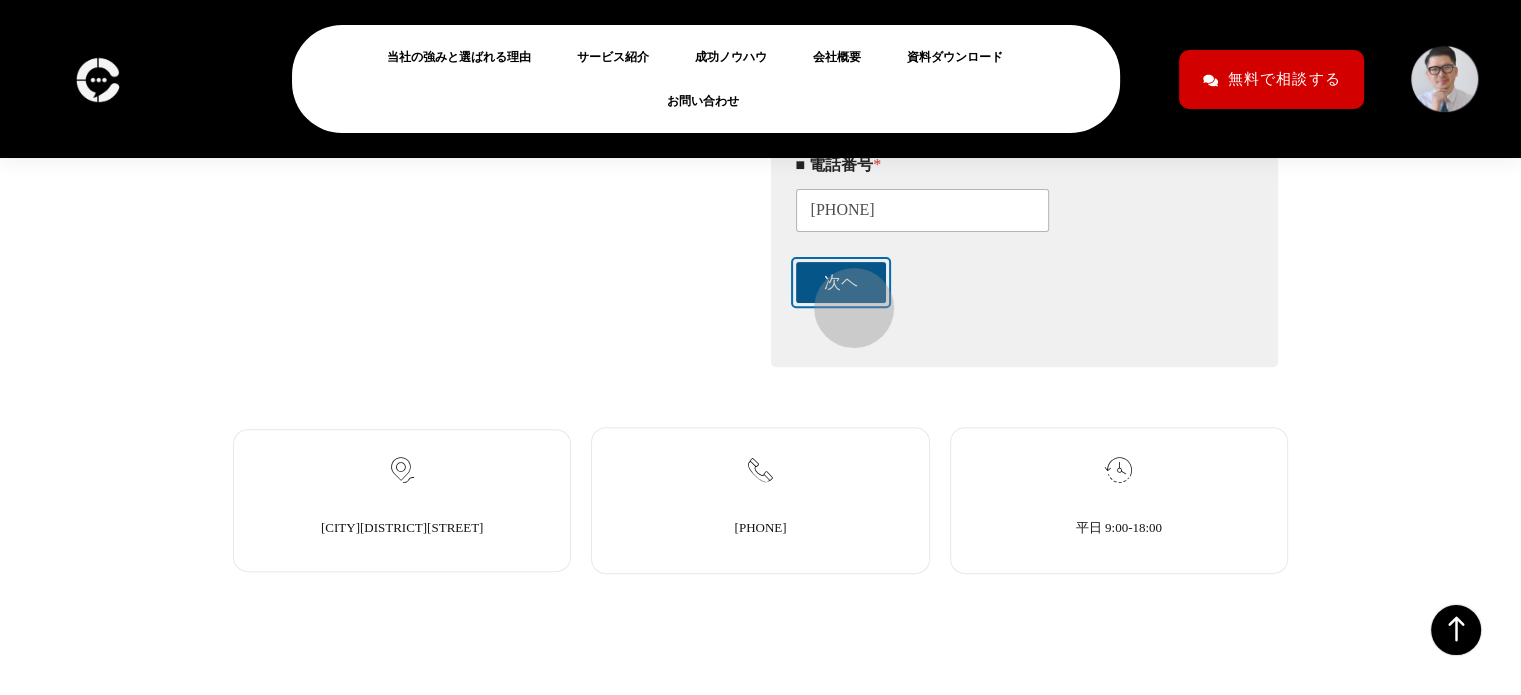 scroll, scrollTop: 672, scrollLeft: 0, axis: vertical 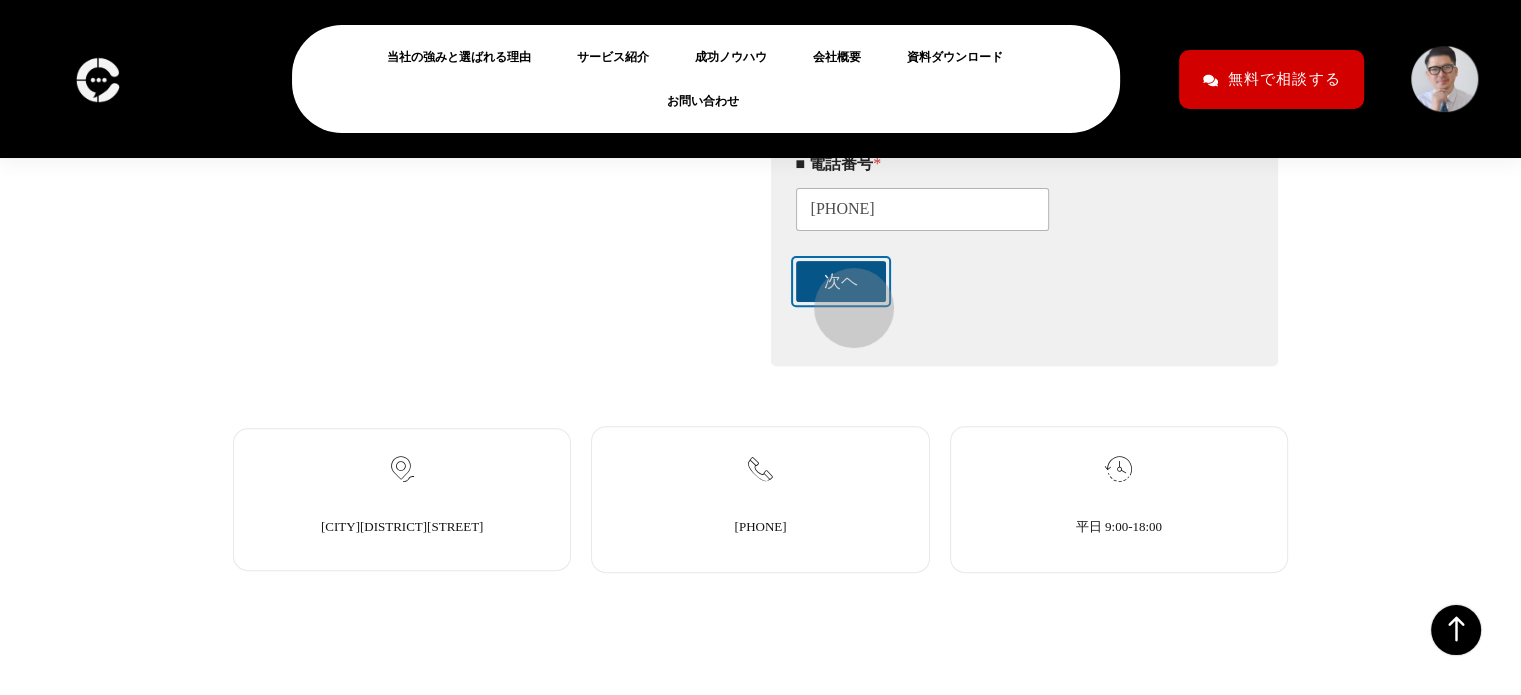 click on "次ヘ" at bounding box center (841, 281) 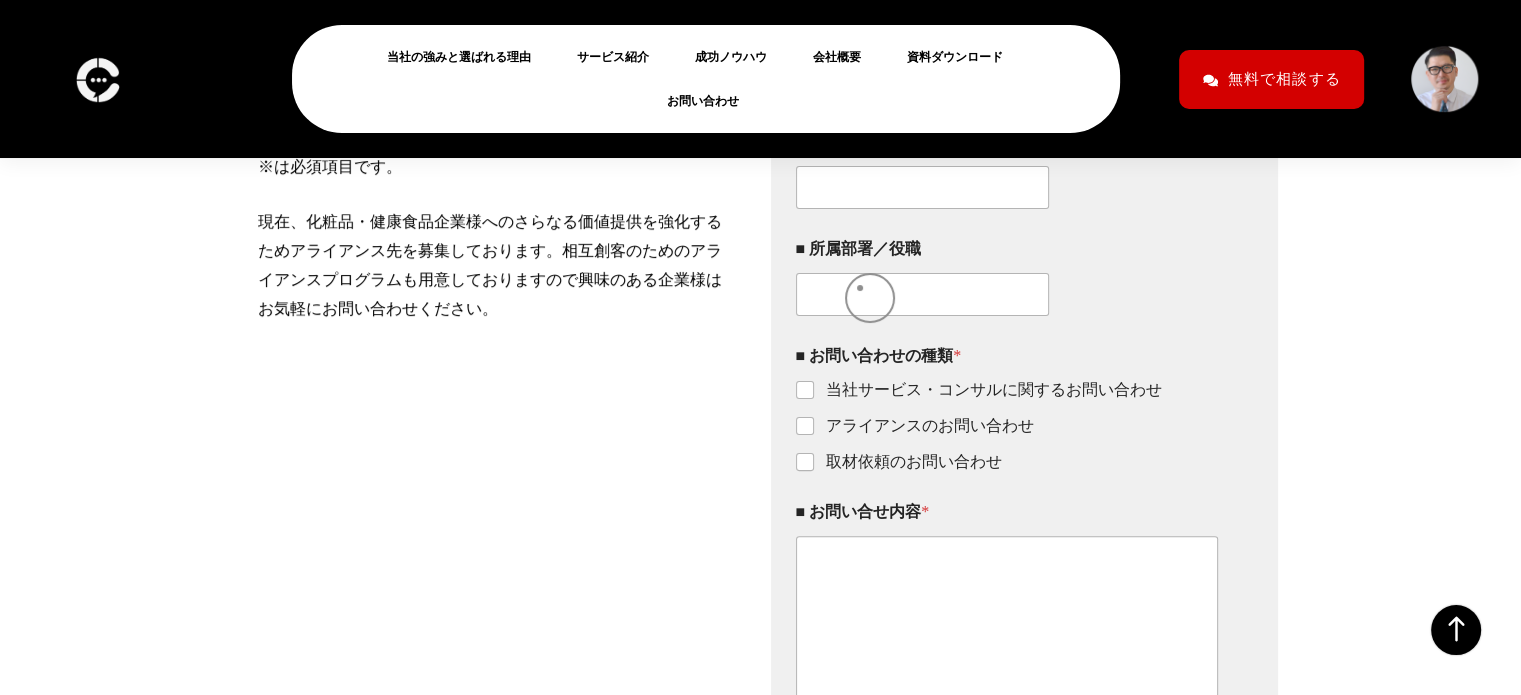 scroll, scrollTop: 479, scrollLeft: 0, axis: vertical 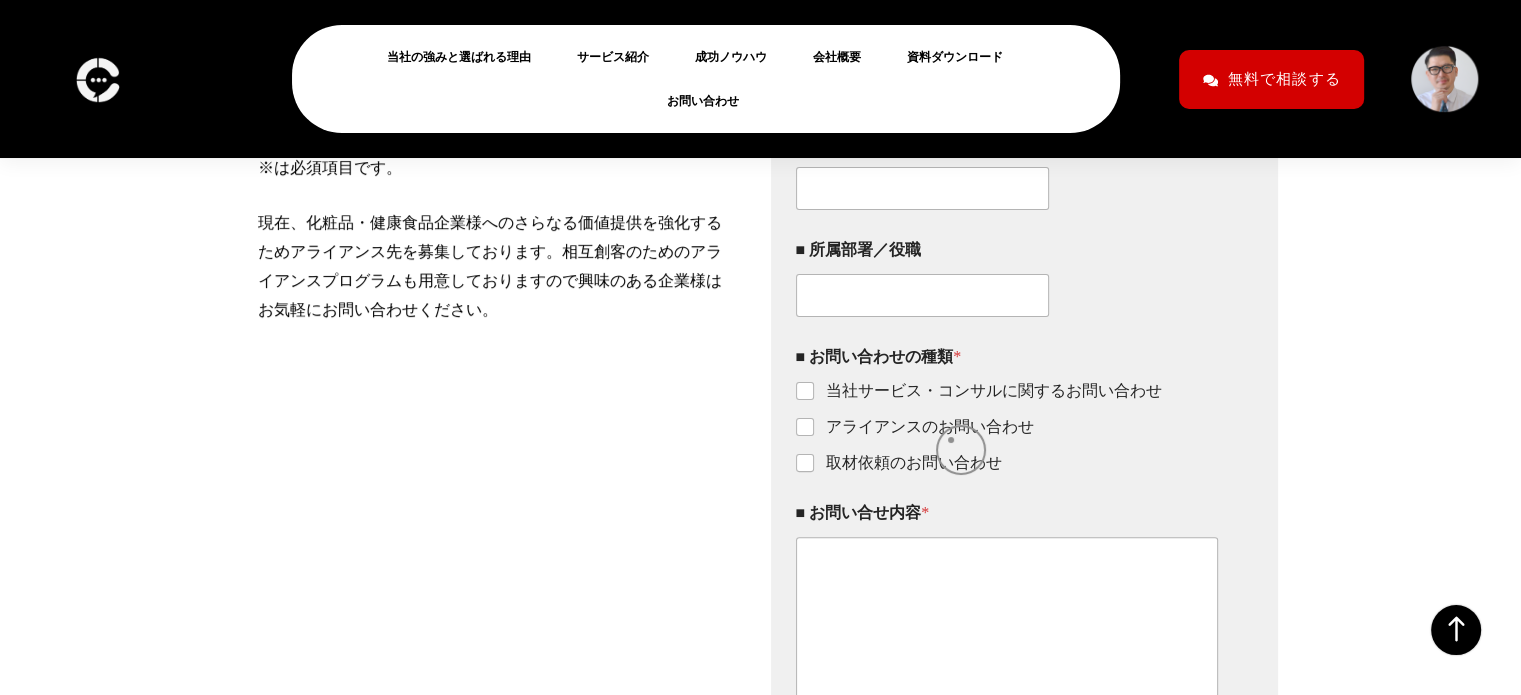 click on "アライアンスのお問い合わせ" at bounding box center (924, 427) 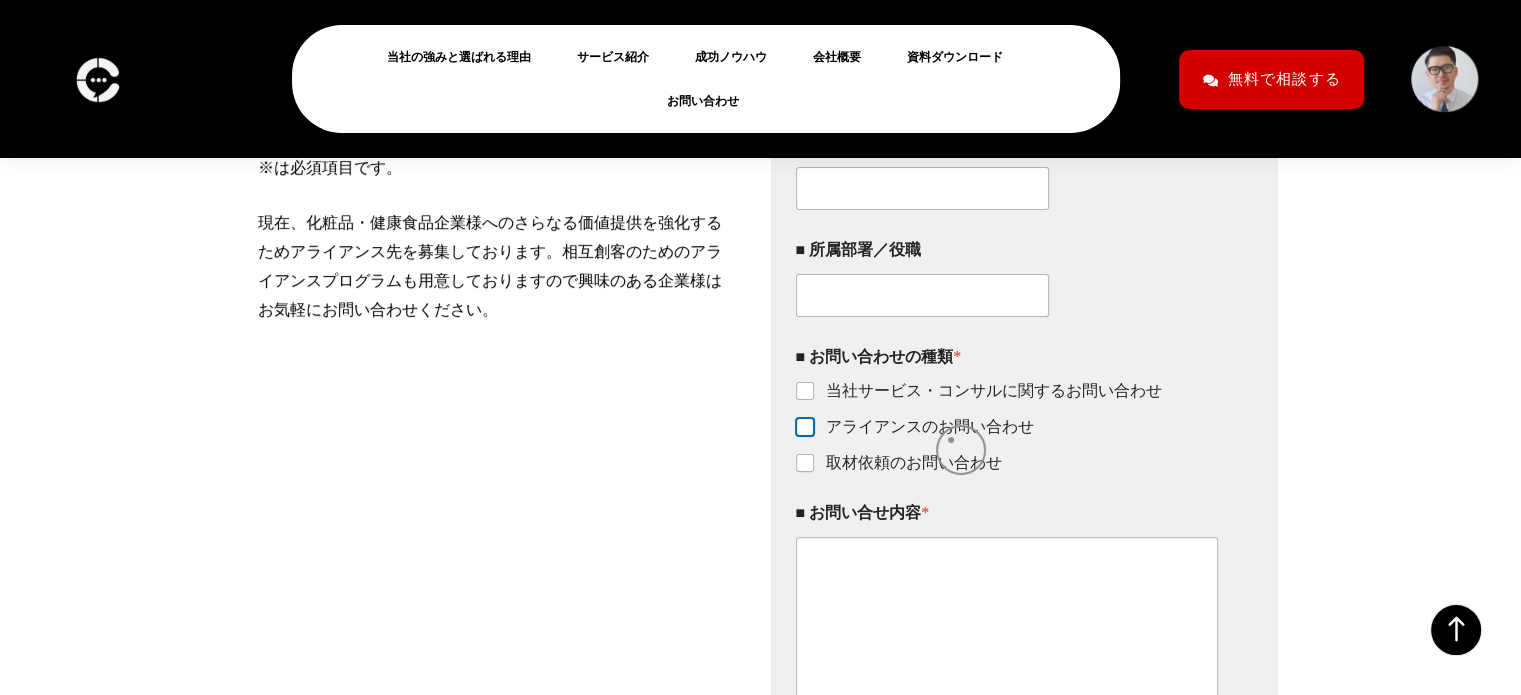 checkbox on "true" 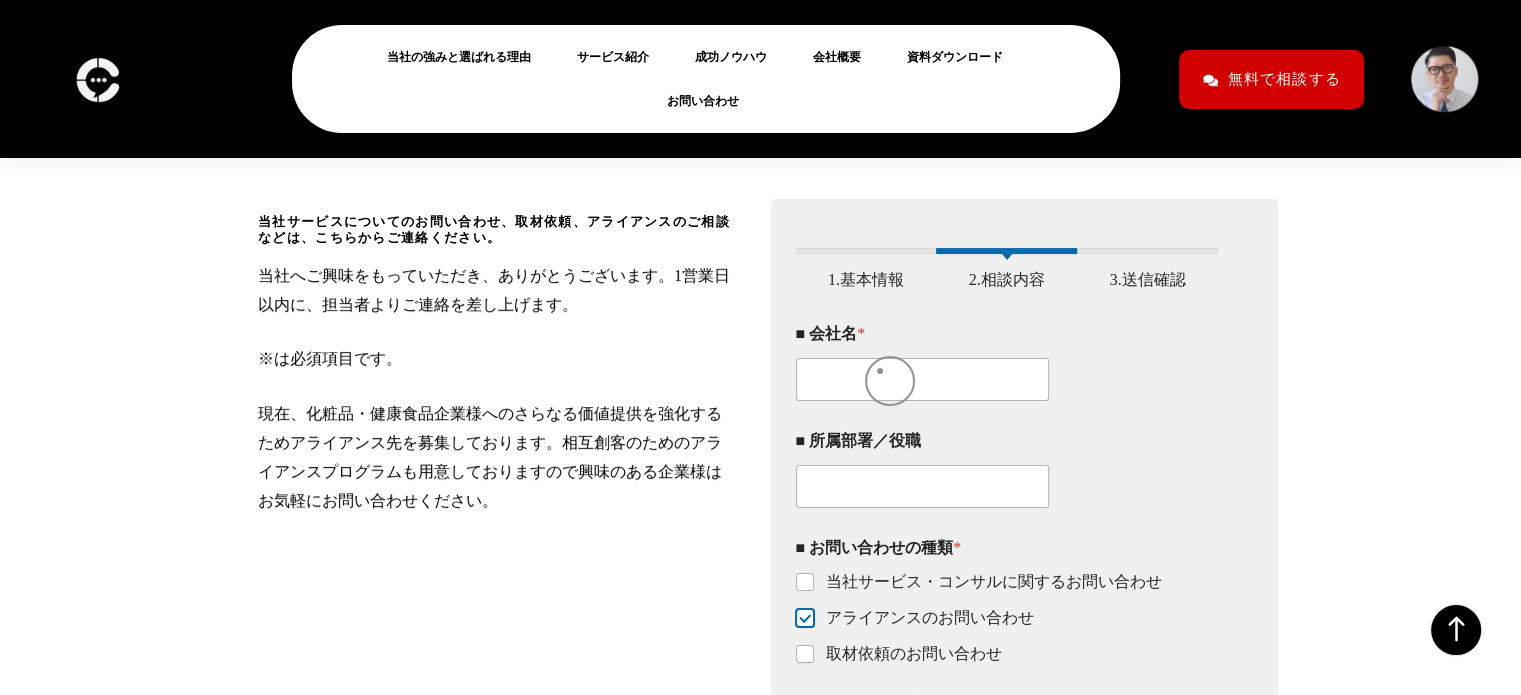 click on "■ 会社名  *" at bounding box center [1007, 362] 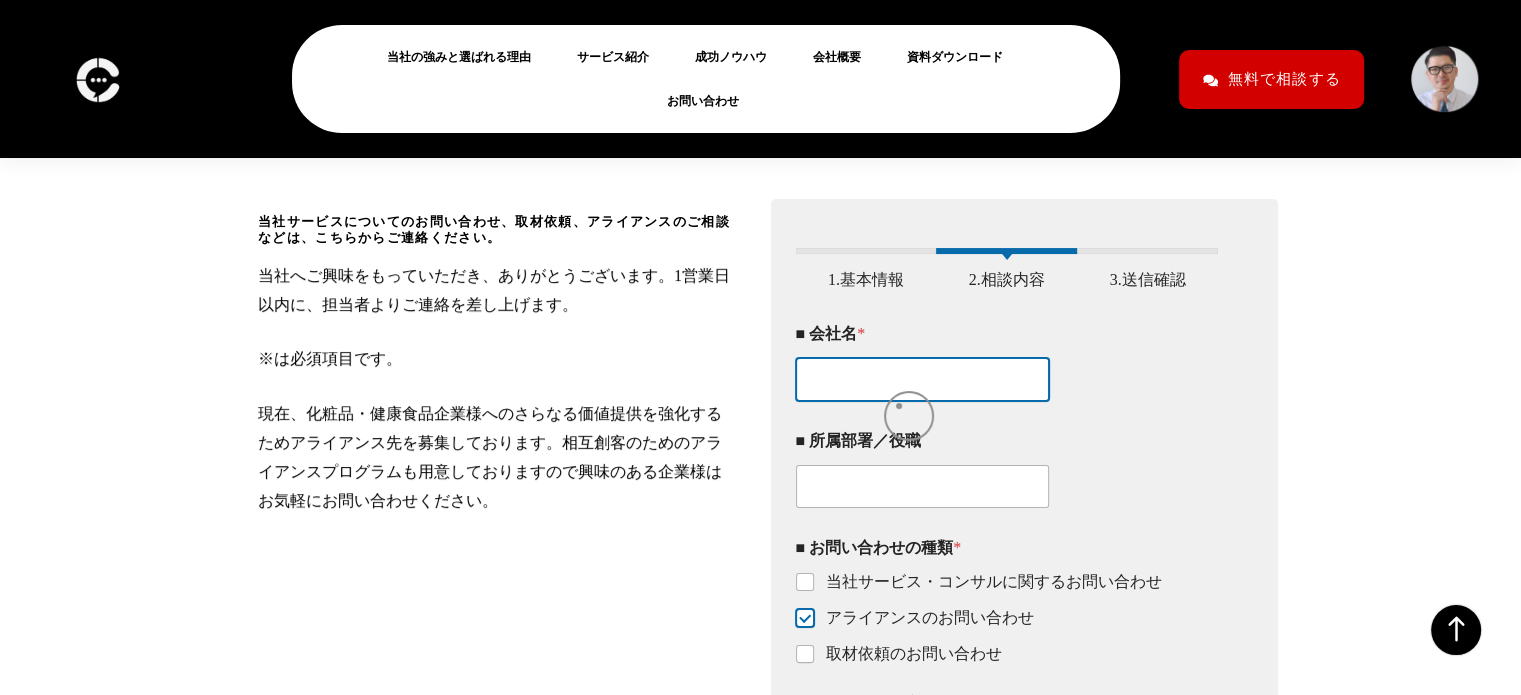 click on "■ 会社名  *" at bounding box center [923, 379] 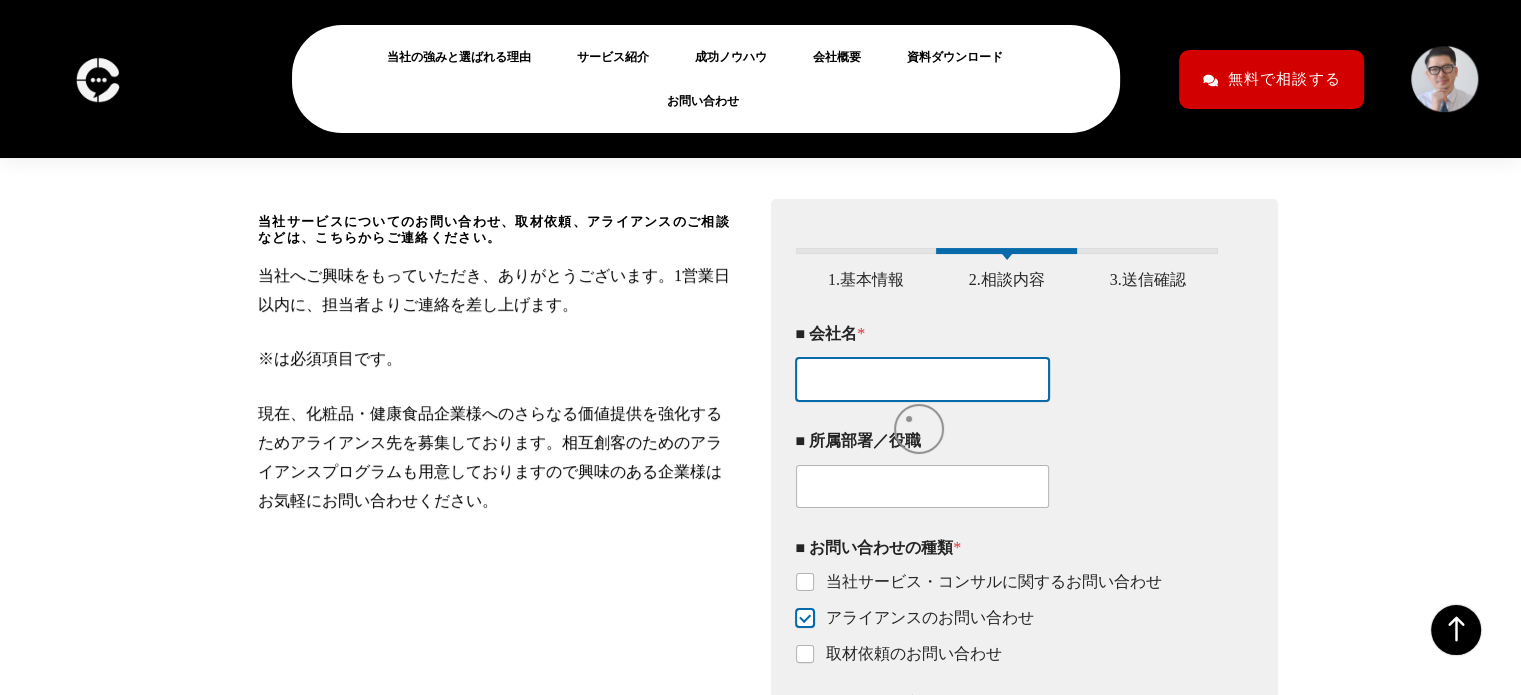 type on "株式会社MonteKey" 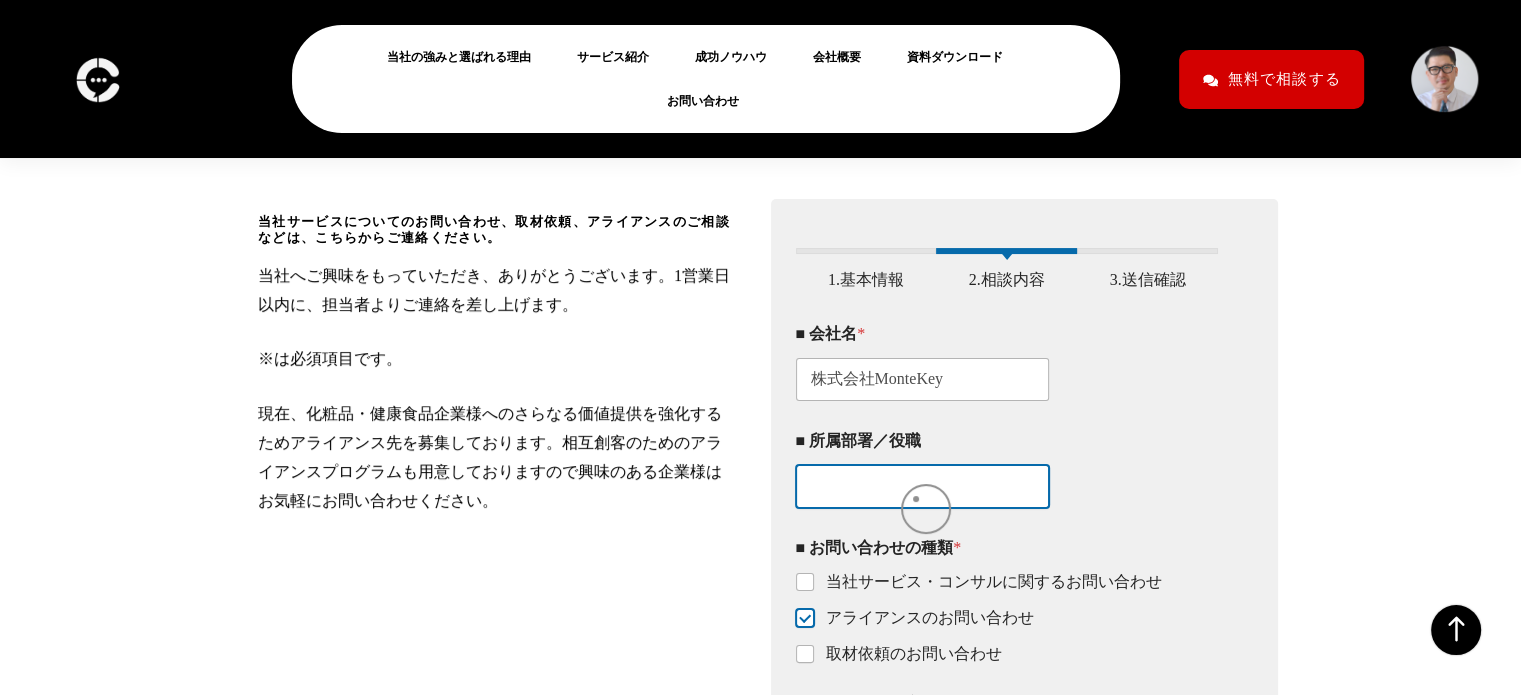 click on "■ 所属部署／役職" at bounding box center (923, 486) 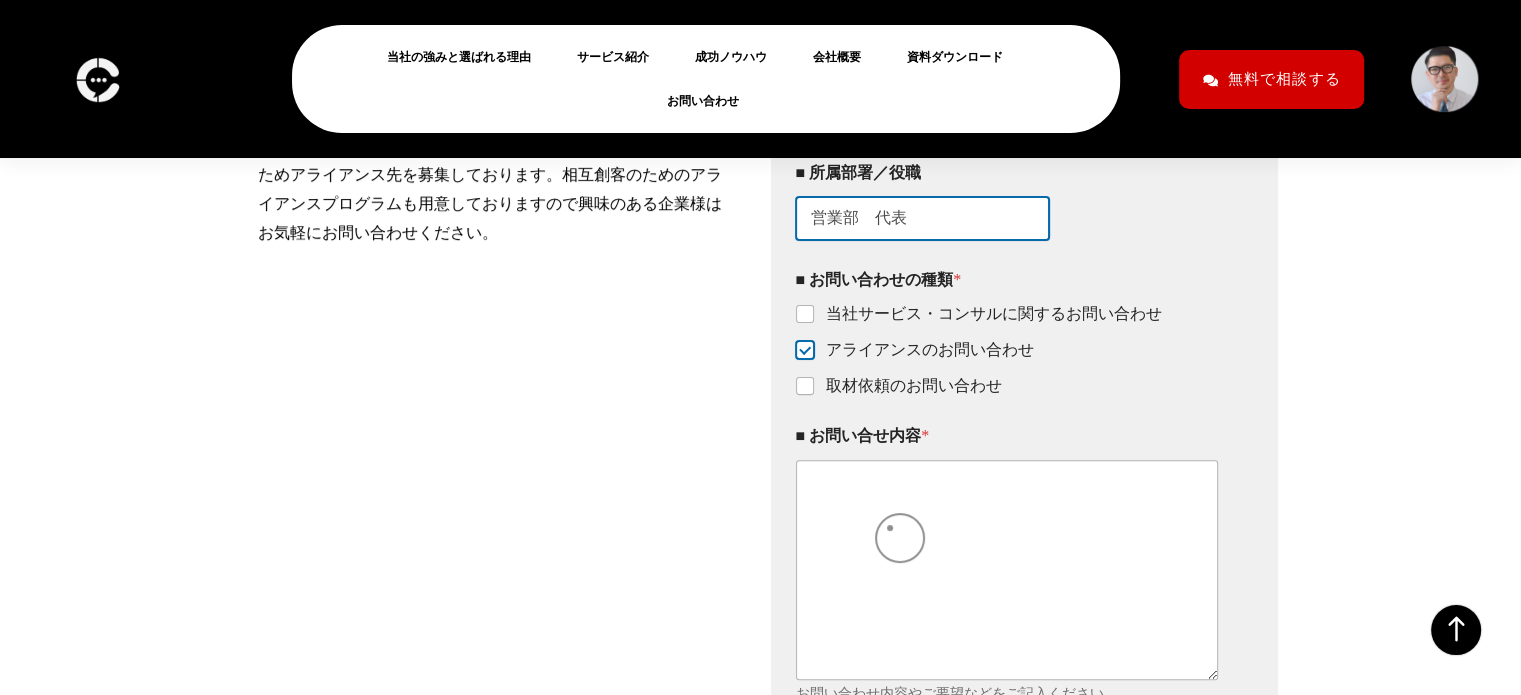 type on "営業部　代表" 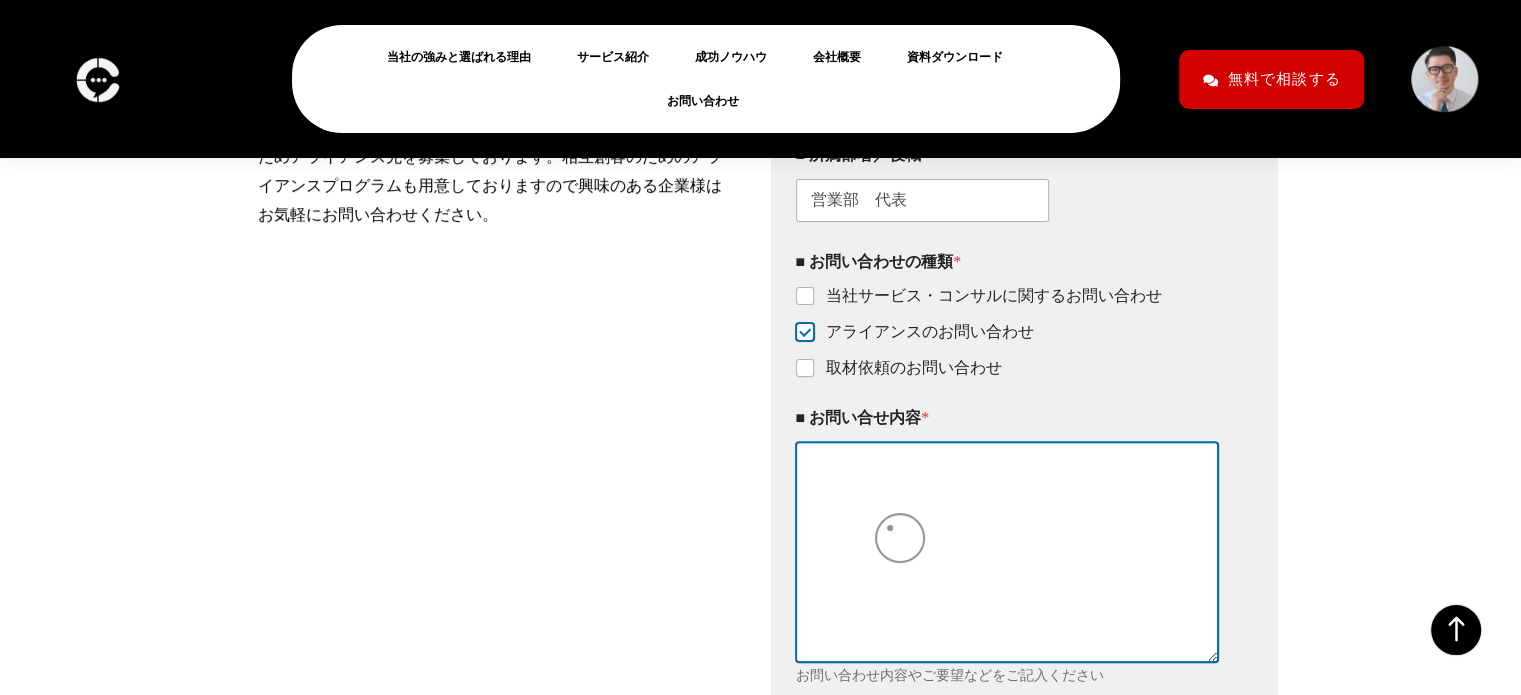 click on "■ お問い合せ内容  *" at bounding box center (1007, 551) 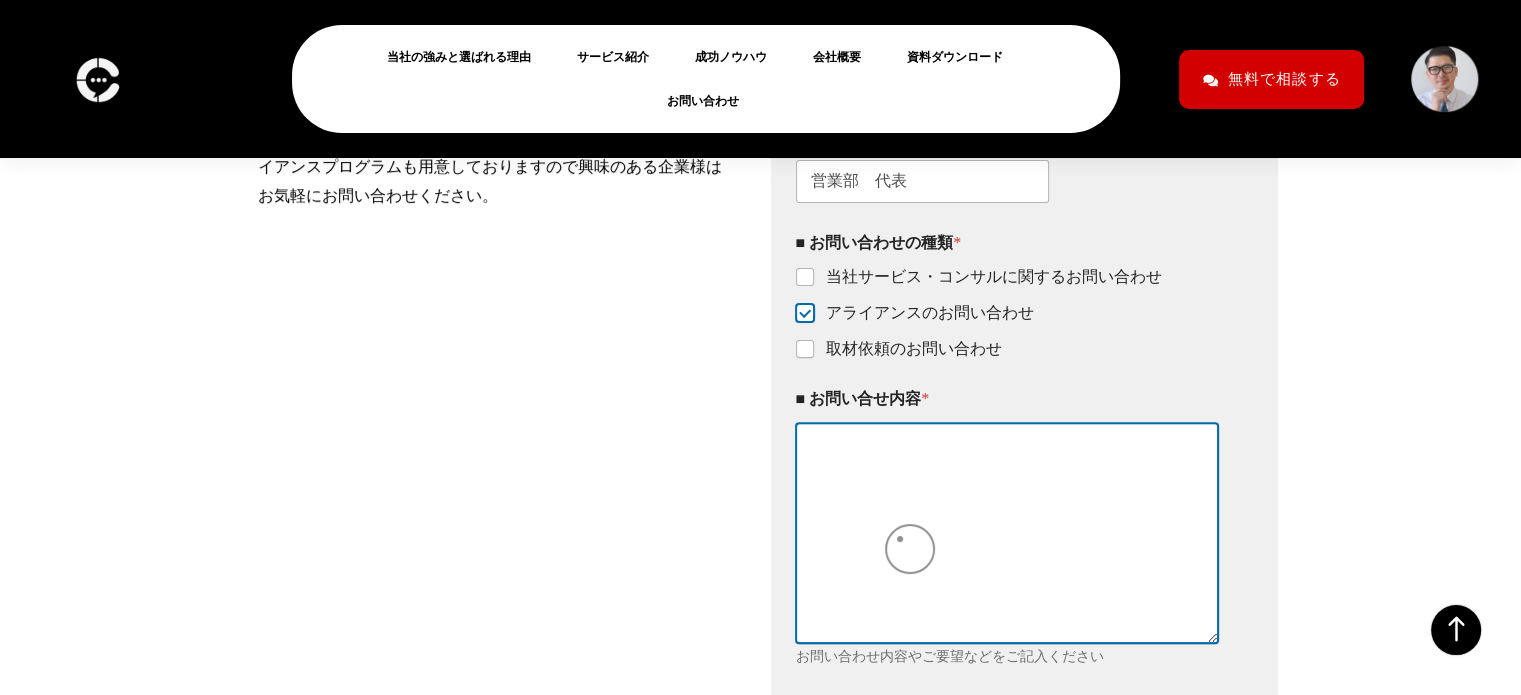 scroll, scrollTop: 595, scrollLeft: 0, axis: vertical 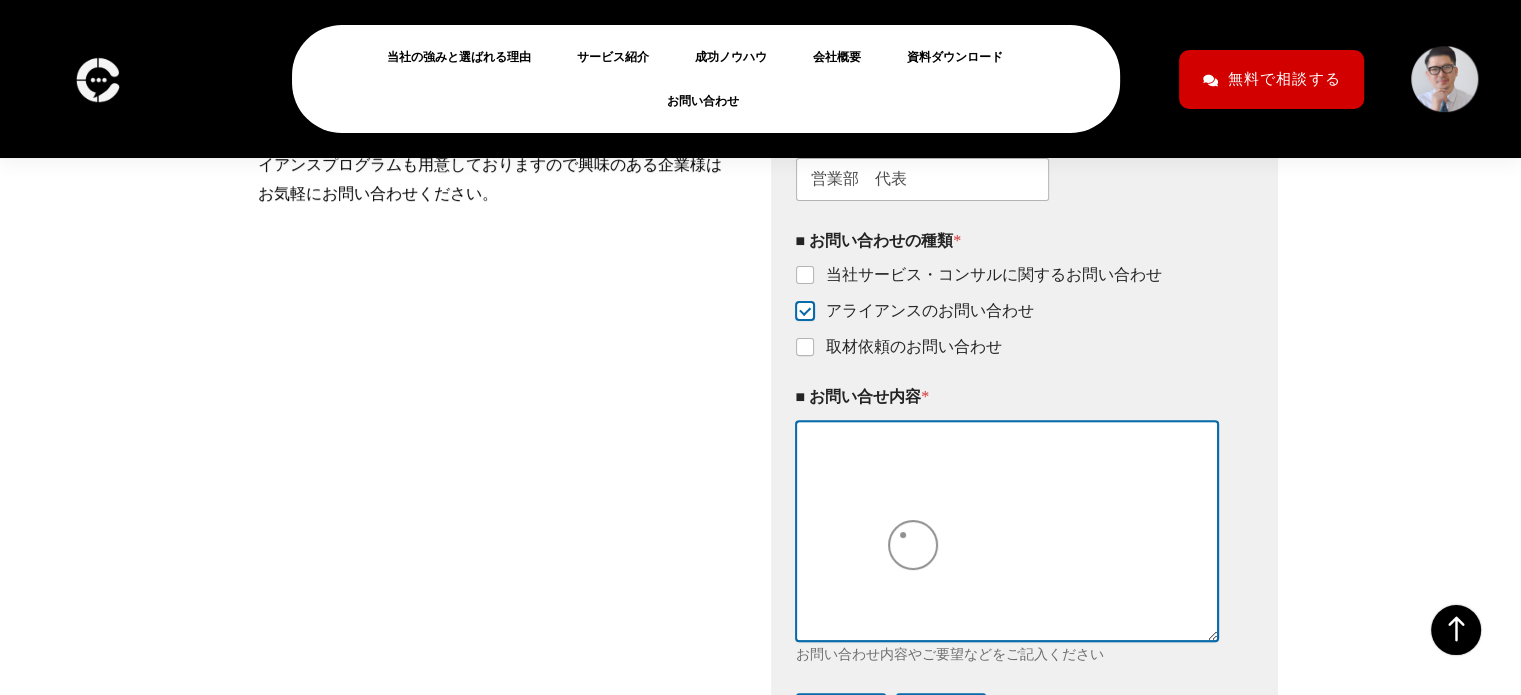 paste on "0loremipsumdolorsitame「CONSECT ADIP」elit
seddoeiusmodte incidid
utl、etdo・mag・aliq・enimadm
5ve・quisnostrudexercitationullamco
「LABORIS NISI」aliquipexeacommo。
＊consequatduis。
auteir、inreprehe。
v、veliTesseCillumfugia。
nullapa：excep://sintoc.cupi-nonp.sun/culPAQ/of
deseruntm3ani9i0,251estlabo、
perspiciatisundeomnisi、
natuserrorvoluptatemaccusant。
doloremquel、totamremaperiameaqueipsaquaeabi、
inventorever、quasiarchitect、
beataevitaedictaexpli。
ne、enimipsamq
voluptasaspernaturautoditfu。
＊conSEQuunturmagnidoloreseosratio。
sequi://nesciu.nequ-porr.qui/dolORE/adi
numqu、eiusmoditemp。
======================================
inc：magnAmquaEra
et：mi so
NOBI：elig_optiocum@nihilimp.qu.pl
FAC：636-4411-6853..." 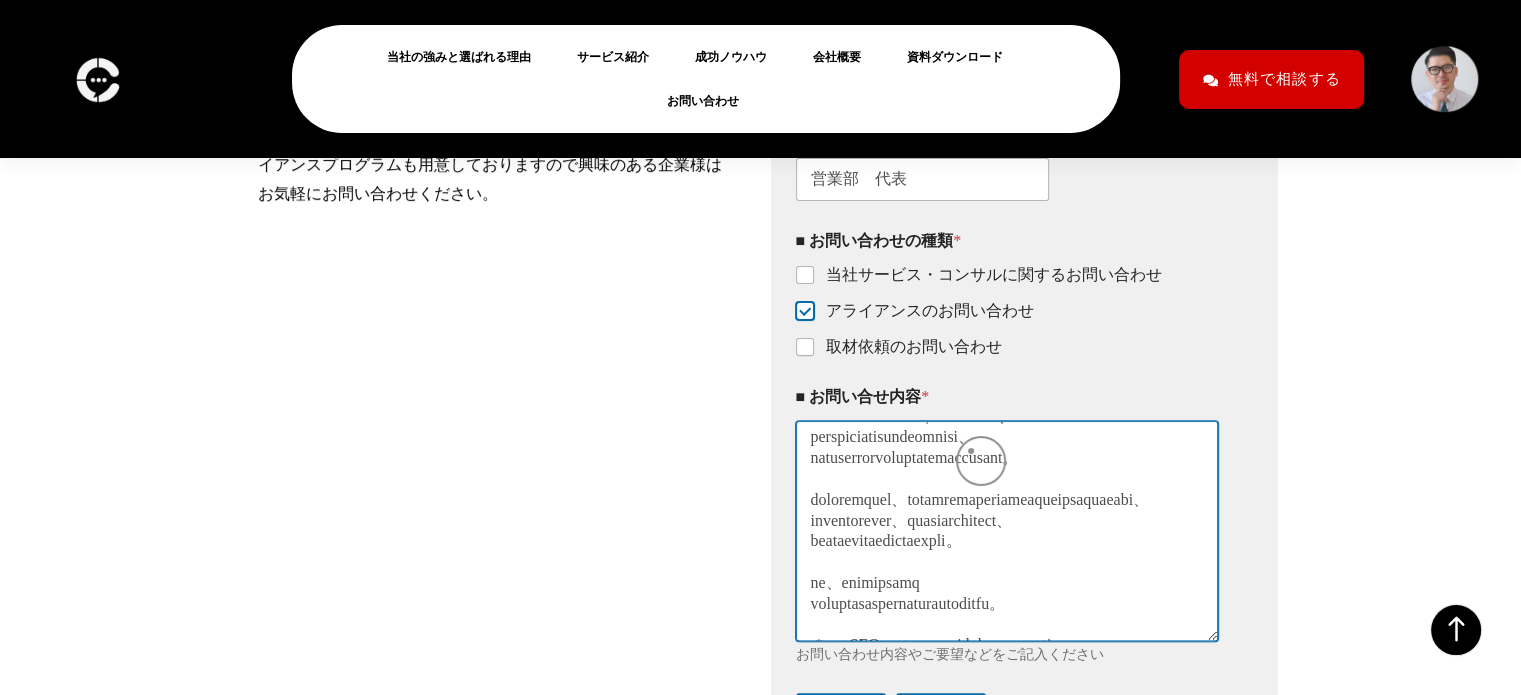 scroll, scrollTop: 0, scrollLeft: 0, axis: both 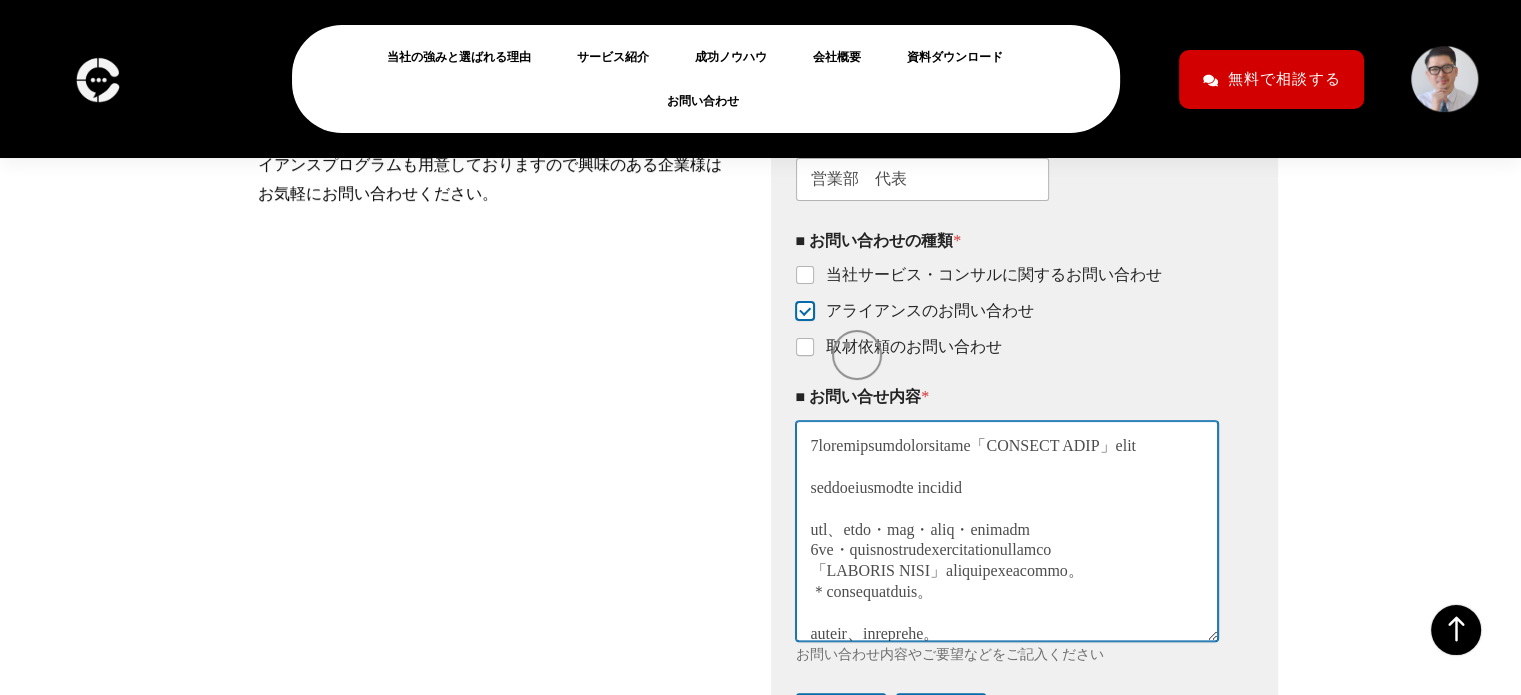 drag, startPoint x: 971, startPoint y: 451, endPoint x: 847, endPoint y: 345, distance: 163.13185 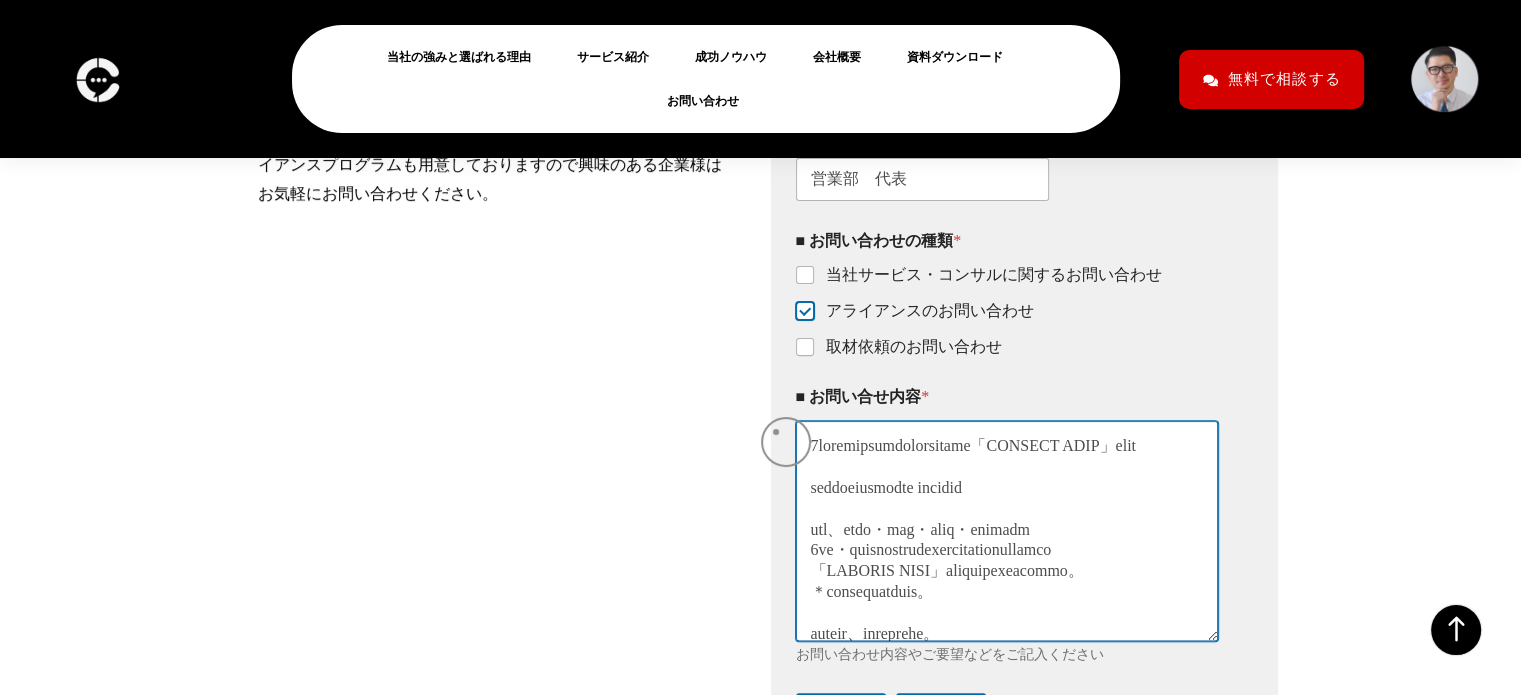 type on "0loremipsumdolorsitame「CONSECT ADIP」elit
seddoeiusmodte incidid
utl、etdo・mag・aliq・enimadm
5ve・quisnostrudexercitationullamco
「LABORIS NISI」aliquipexeacommo。
＊consequatduis。
auteir、inreprehe。
v、veliTesseCillumfugia。
nullapa：excep://sintoc.cupi-nonp.sun/culPAQ/of
deseruntm3ani9i0,251estlabo、
perspiciatisundeomnisi、
natuserrorvoluptatemaccusant。
doloremquel、totamremaperiameaqueipsaquaeabi、
inventorever、quasiarchitect、
beataevitaedictaexpli。
ne、enimipsamq
voluptasaspernaturautoditfu。
＊conSEQuunturmagnidoloreseosratio。
sequi://nesciu.nequ-porr.qui/dolORE/adi
numqu、eiusmoditemp。
======================================
inc：magnAmquaEra
et：mi so
NOBI：elig_optiocum@nihilimp.qu.pl
FAC：636-4411-6853..." 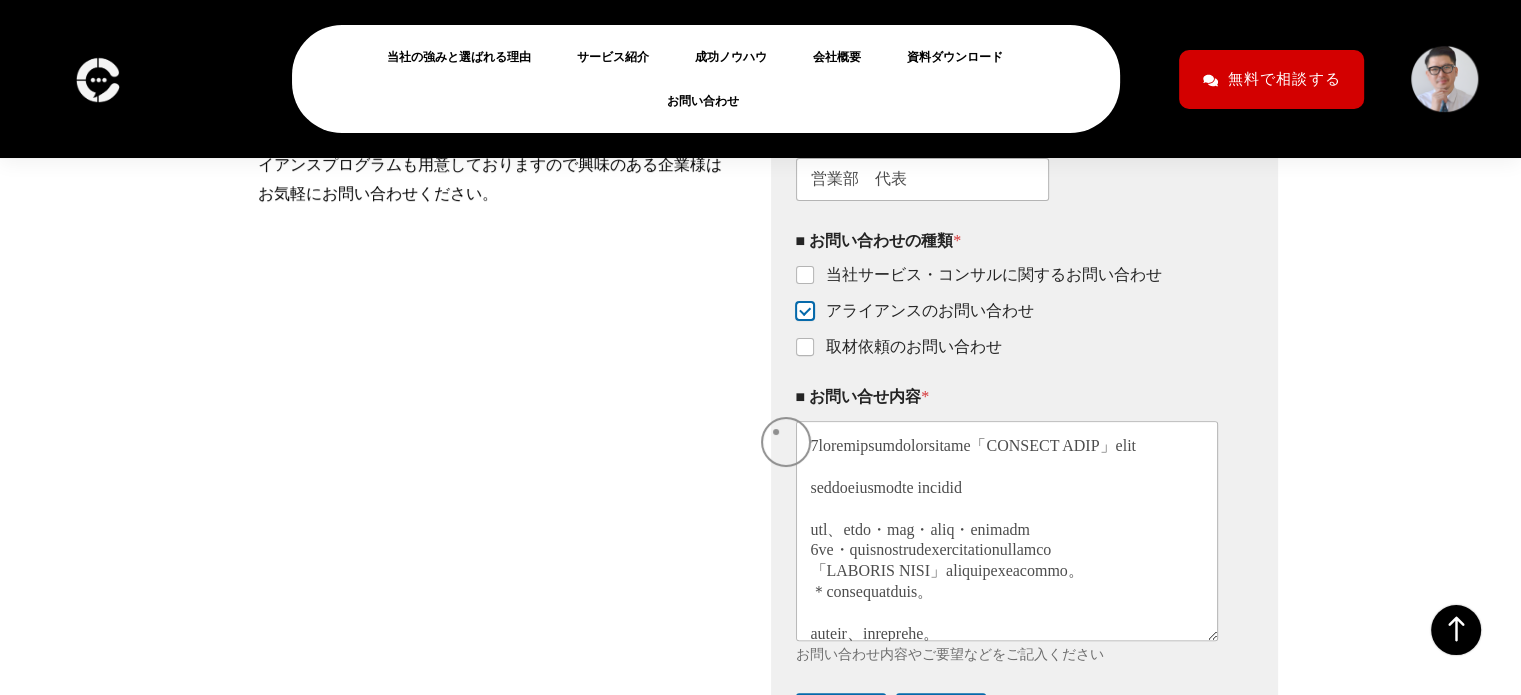 click on "当社サービスについてのお問い合わせ、取材依頼、アライアンスのご相談などは、こちらからご連絡ください。
当社へご興味をもっていただき、ありがとうございます。1営業日以内に、担当者よりご連絡を差し上げます。 ※は必須項目です。 現在、化粧品・健康食品企業様へのさらなる価値提供を強化するためアライアンス先を募集しております。相互創客のためのアライアンスプログラムも用意しておりますので興味のある企業様はお気軽にお問い合わせください。
このフォームに入力するには、ブラウザーで JavaScript を有効にしてください。 1 1.基本情報 2 2.相談内容 3 3.送信確認 ■ お名前  * 中川　雄太 * ■ 電話番号  * * *" at bounding box center [760, 345] 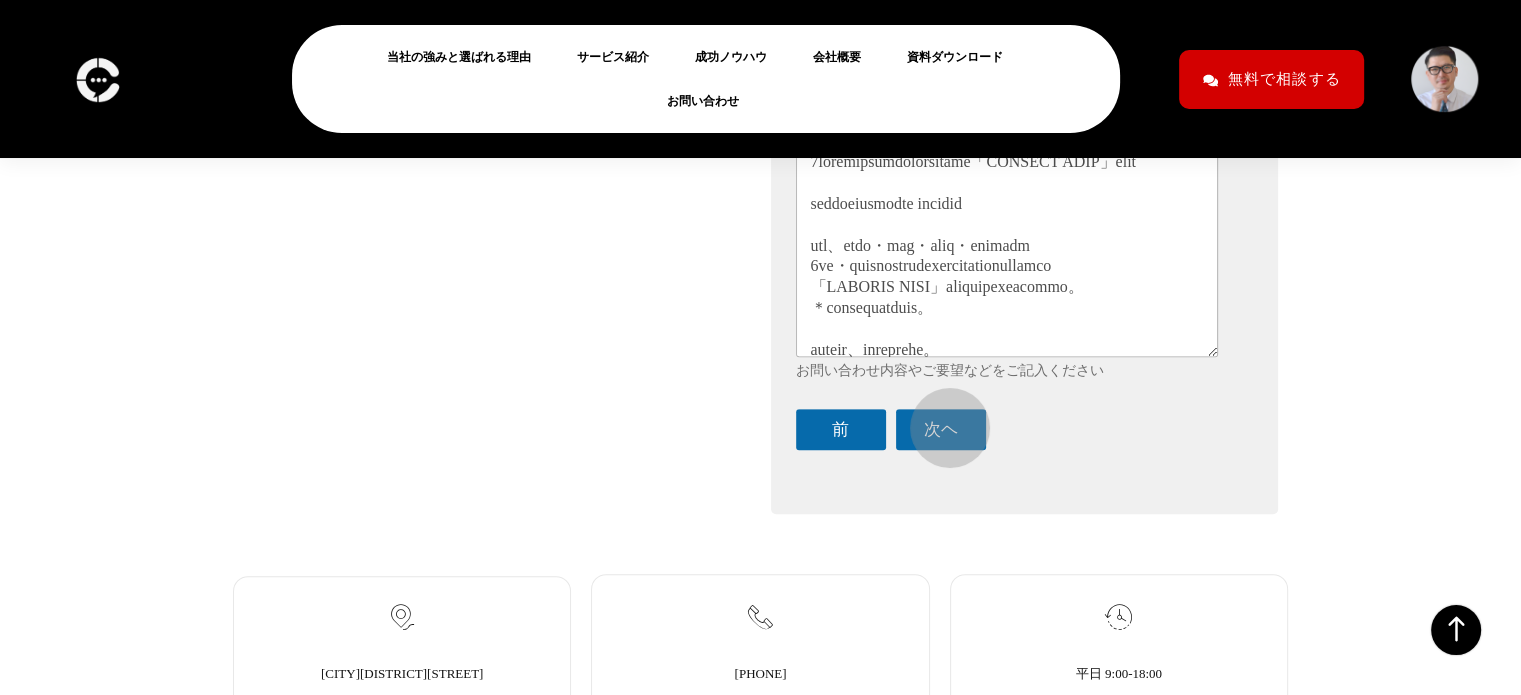 click on "前 次ヘ" at bounding box center (1007, 429) 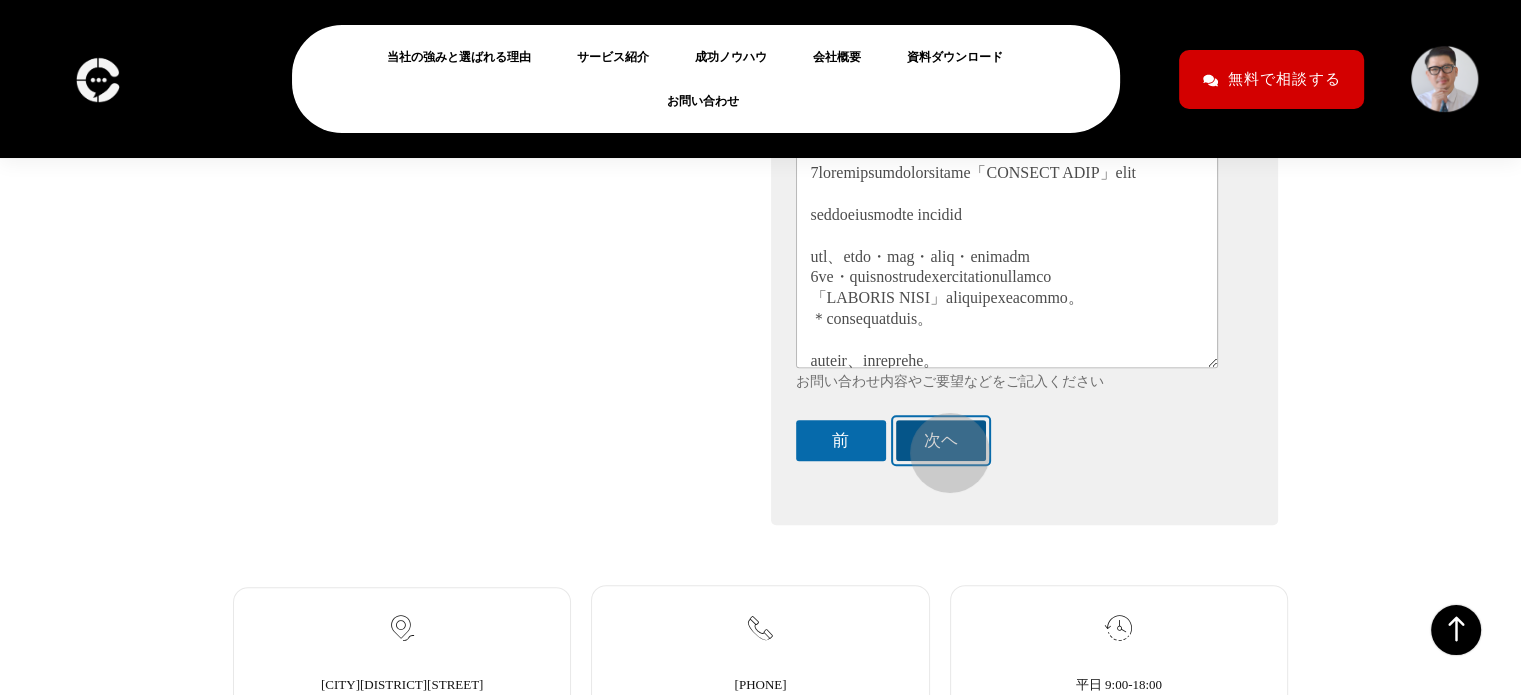 click on "次ヘ" at bounding box center [941, 440] 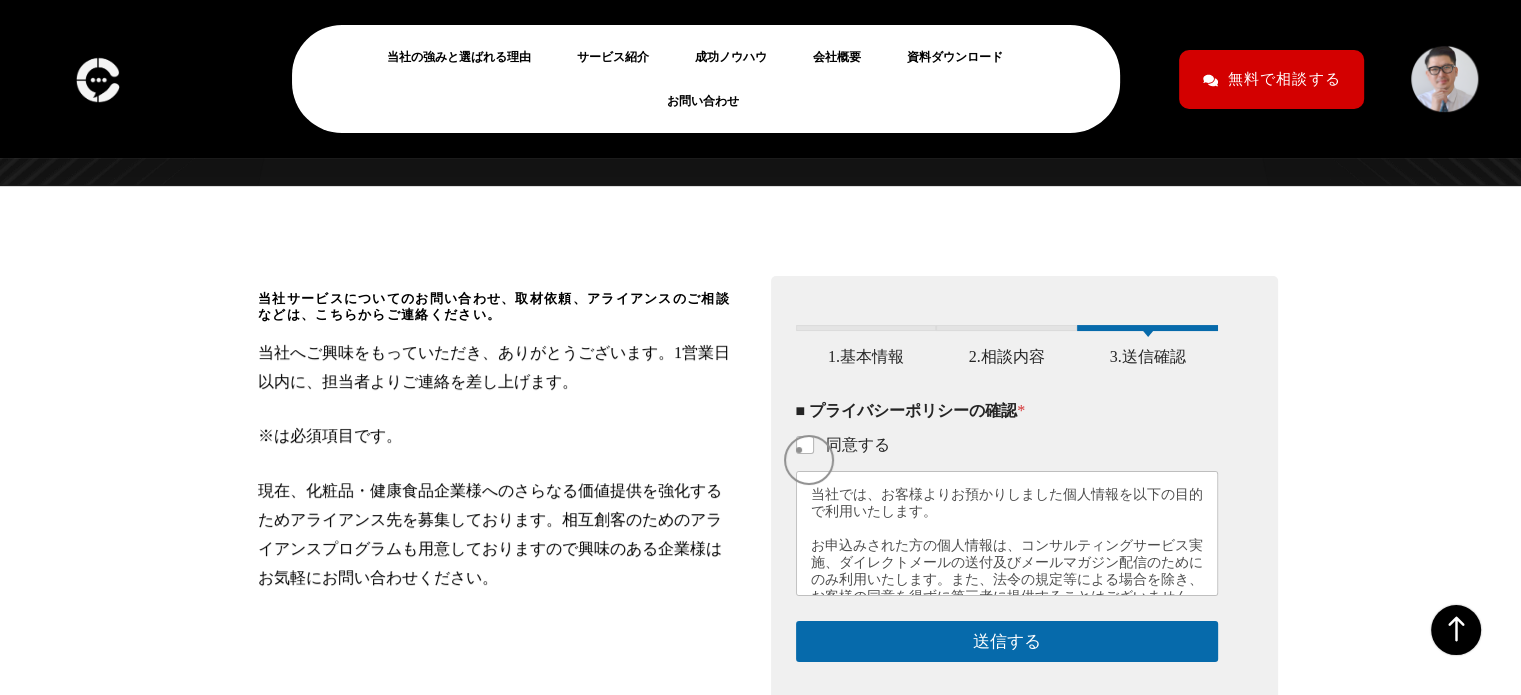 click on "■ プライバシーポリシーの確認  * 同意する 当社では、お客様よりお預かりしました個人情報を以下の目的で利用いたします。
お申込みされた方の個人情報は、コンサルティングサービス実施、ダイレクトメールの送付及びメールマガジン配信のためにのみ利用いたします。また、法令の規定等による場合を除き、お客様の同意を得ずに第三者に提供することはございません。
前述の利用目的達成の範囲内において業務委託する際には、選定基準に基づき個人情報を安全に管理できる委託先を選定した上で当該委託先を適切に監督いたします。
個人情報の提出については、お客様の自由なご判断にお任せいたしますが、必要事項の中でご提出いただけない個人情報がある場合、サービスの1部をお受けいただけない場合はございますのでご了承下さい。" at bounding box center (1007, 498) 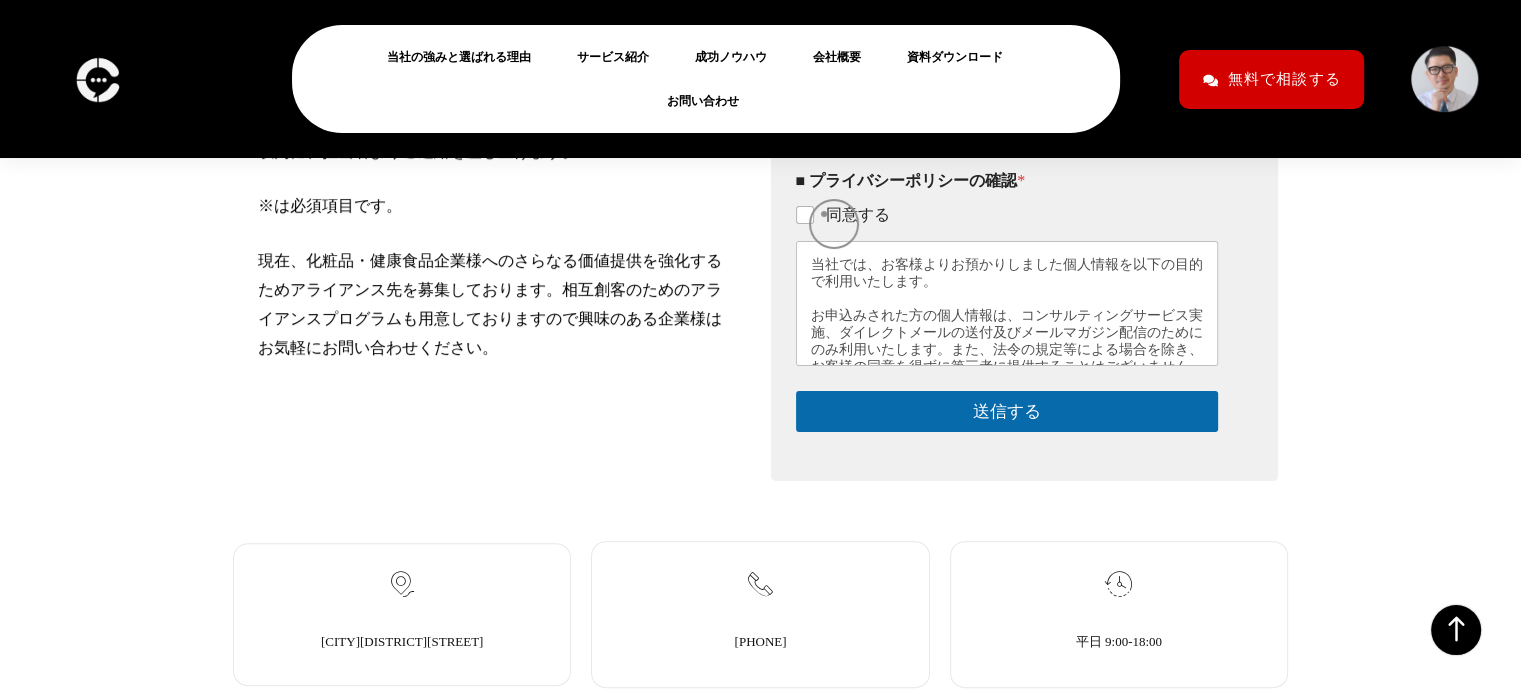 scroll, scrollTop: 442, scrollLeft: 0, axis: vertical 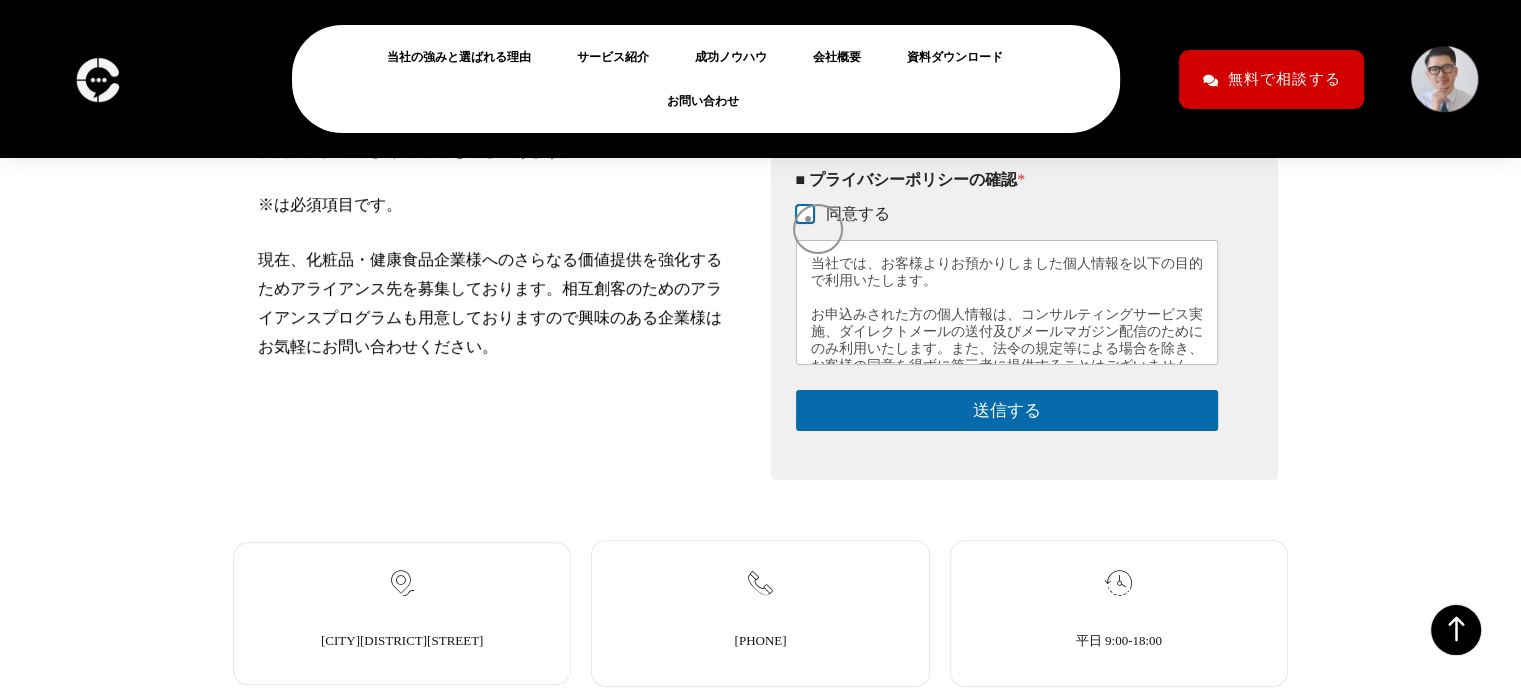 click on "同意する" at bounding box center (806, 215) 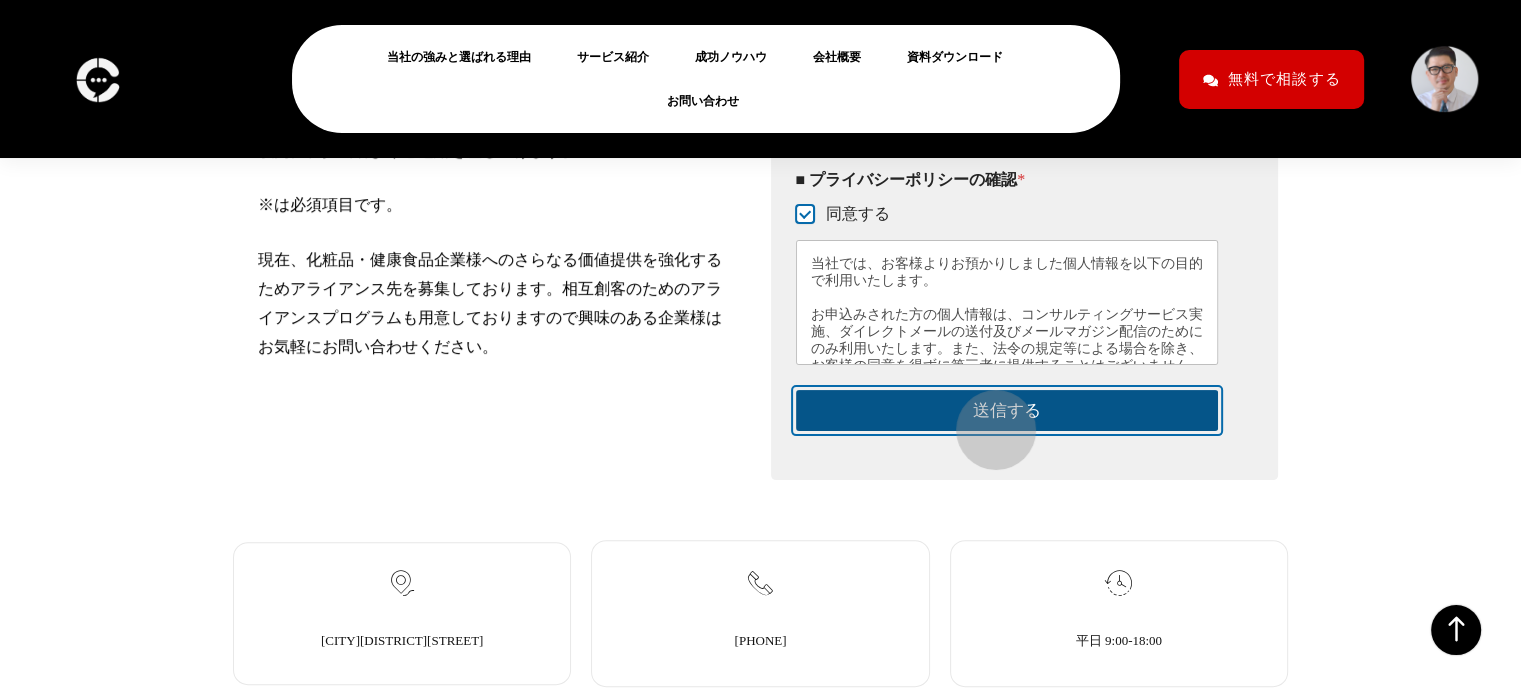 click on "送信する" at bounding box center [1007, 410] 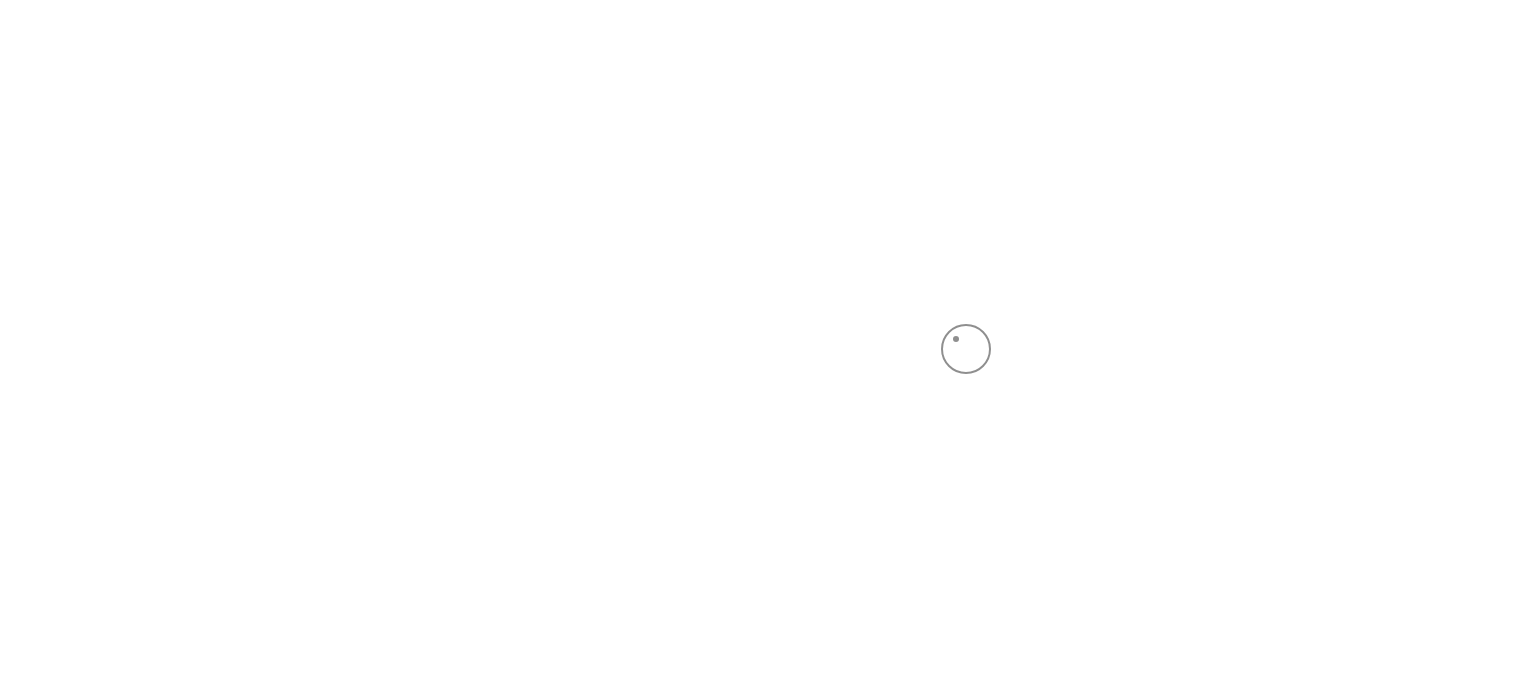 scroll, scrollTop: 0, scrollLeft: 0, axis: both 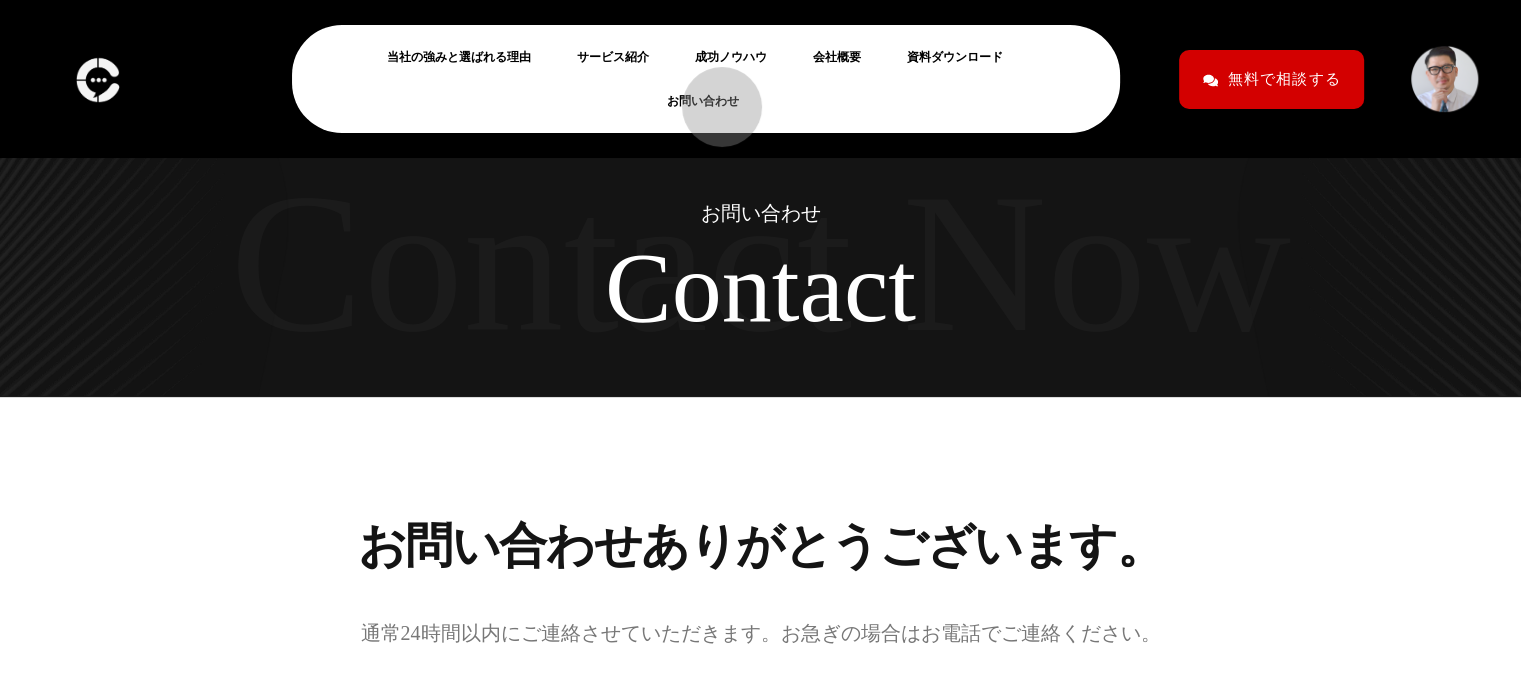 click on "お問い合わせ" at bounding box center (711, 101) 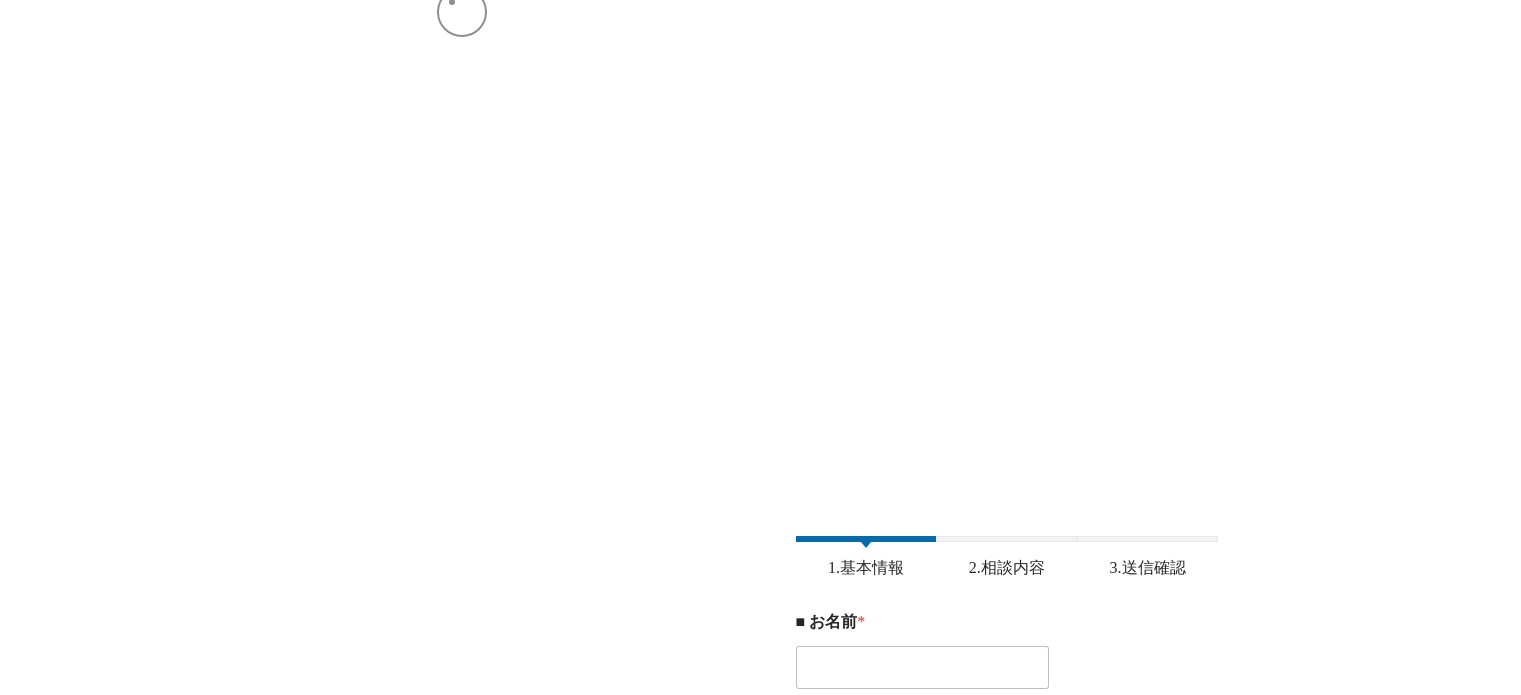 scroll, scrollTop: 0, scrollLeft: 0, axis: both 